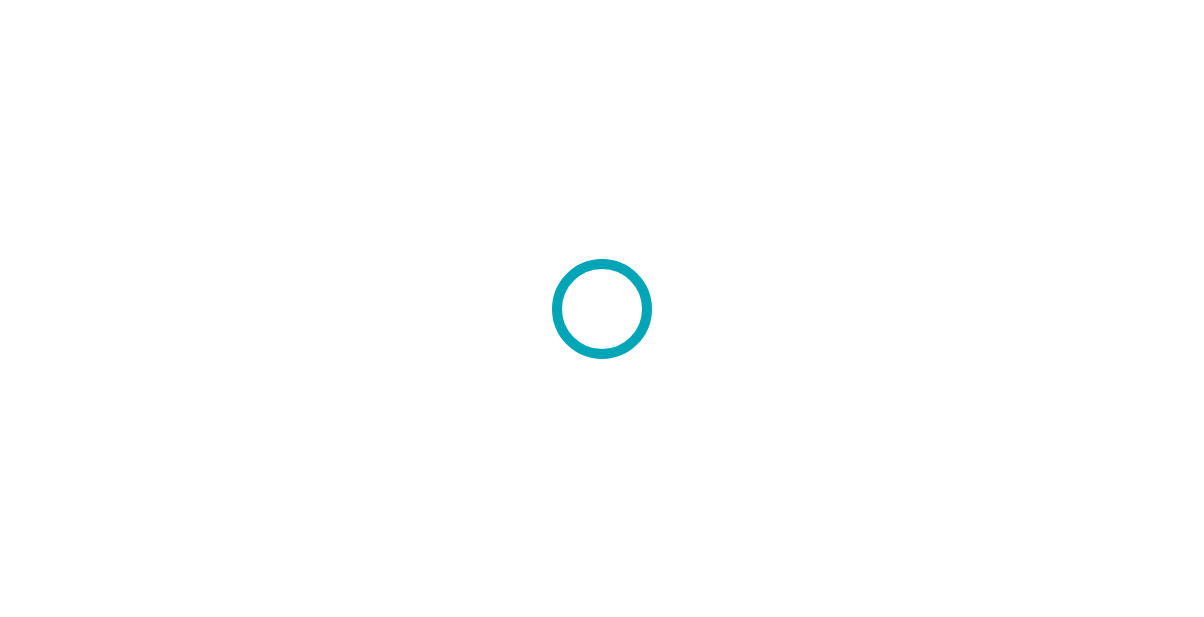 scroll, scrollTop: 0, scrollLeft: 0, axis: both 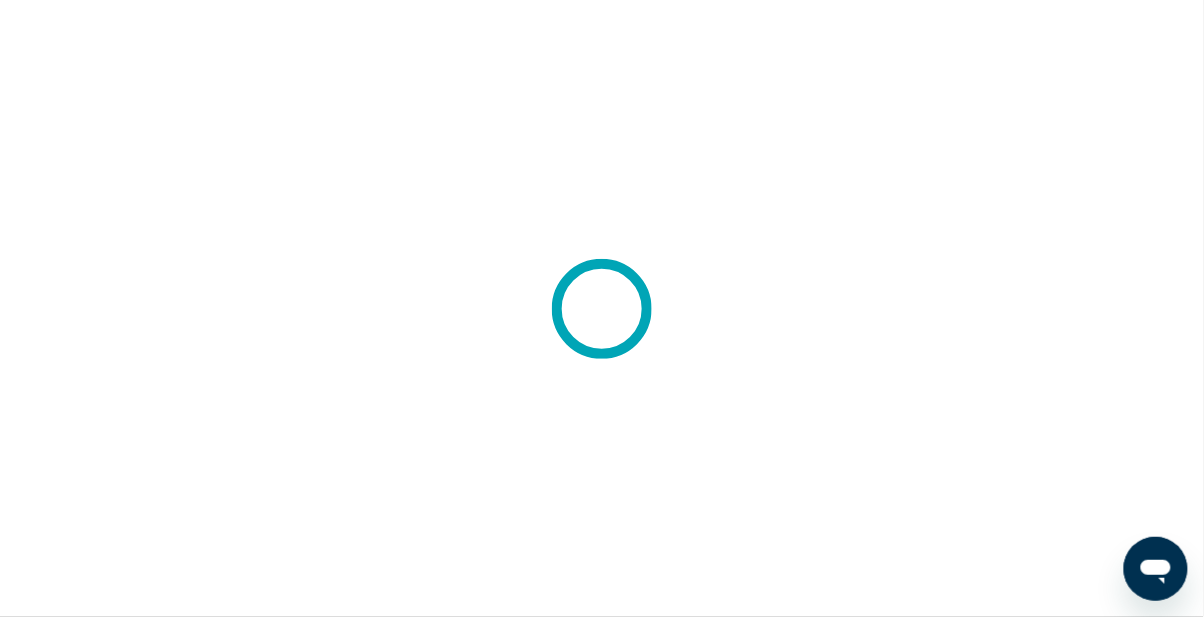 click 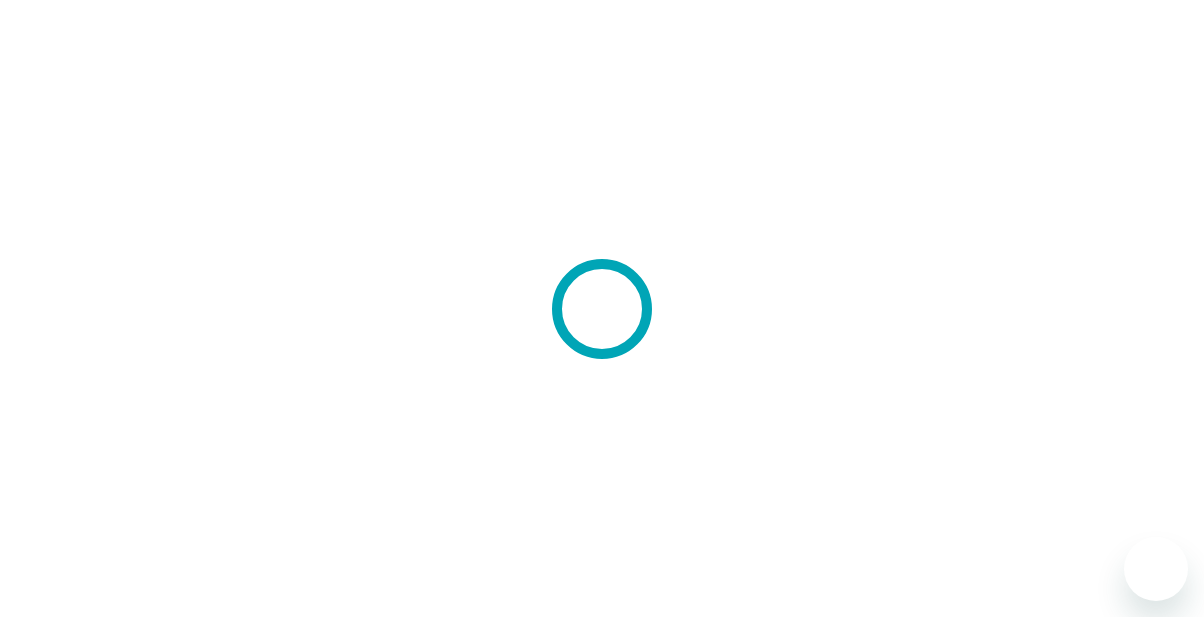 scroll, scrollTop: 0, scrollLeft: 0, axis: both 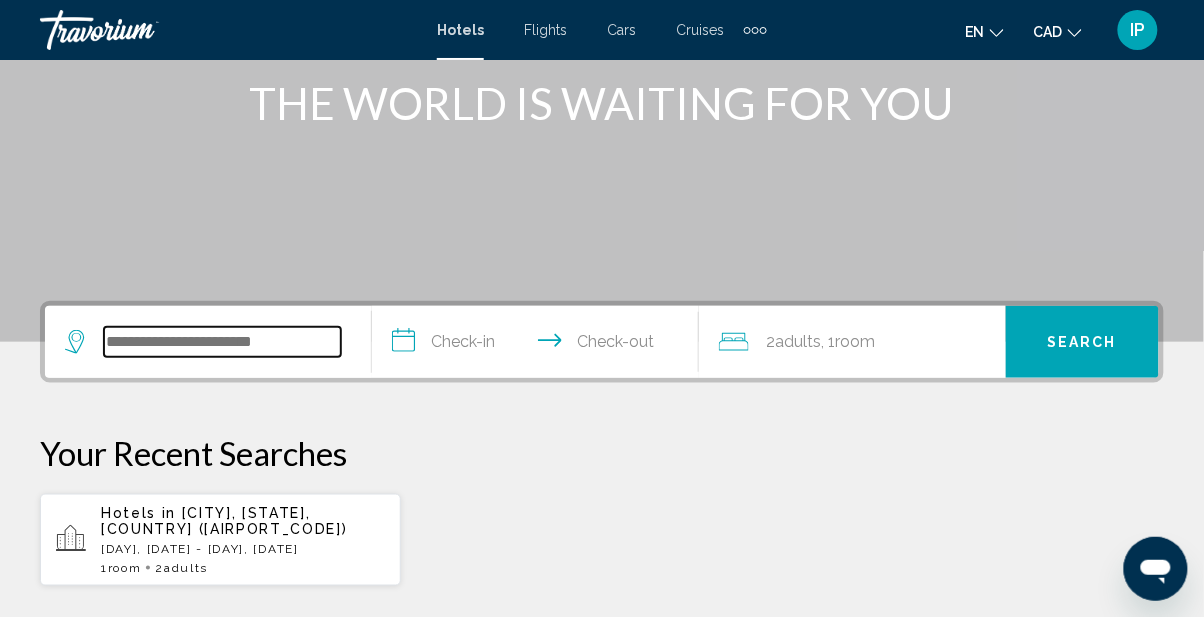 click at bounding box center [222, 342] 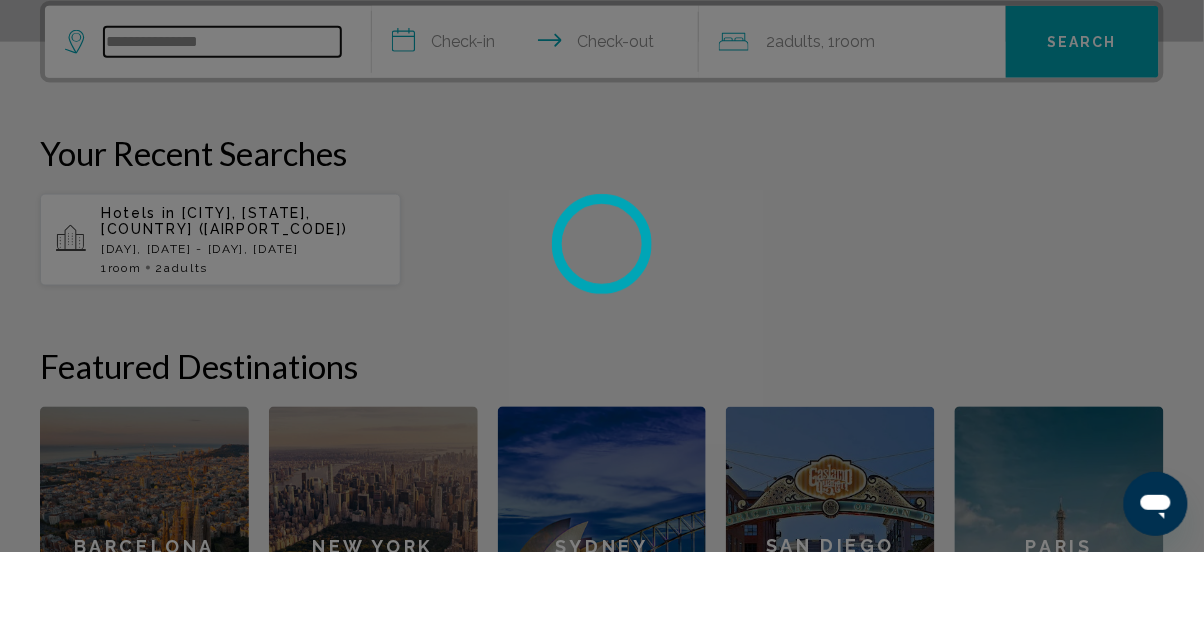 scroll, scrollTop: 493, scrollLeft: 0, axis: vertical 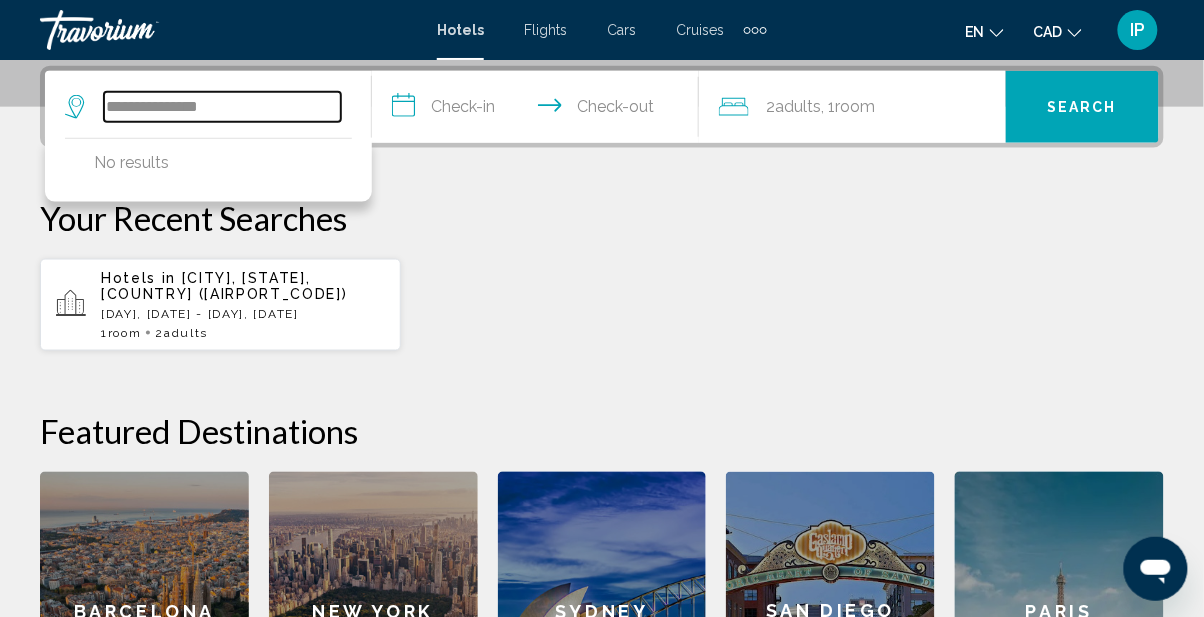 click on "**********" at bounding box center (222, 107) 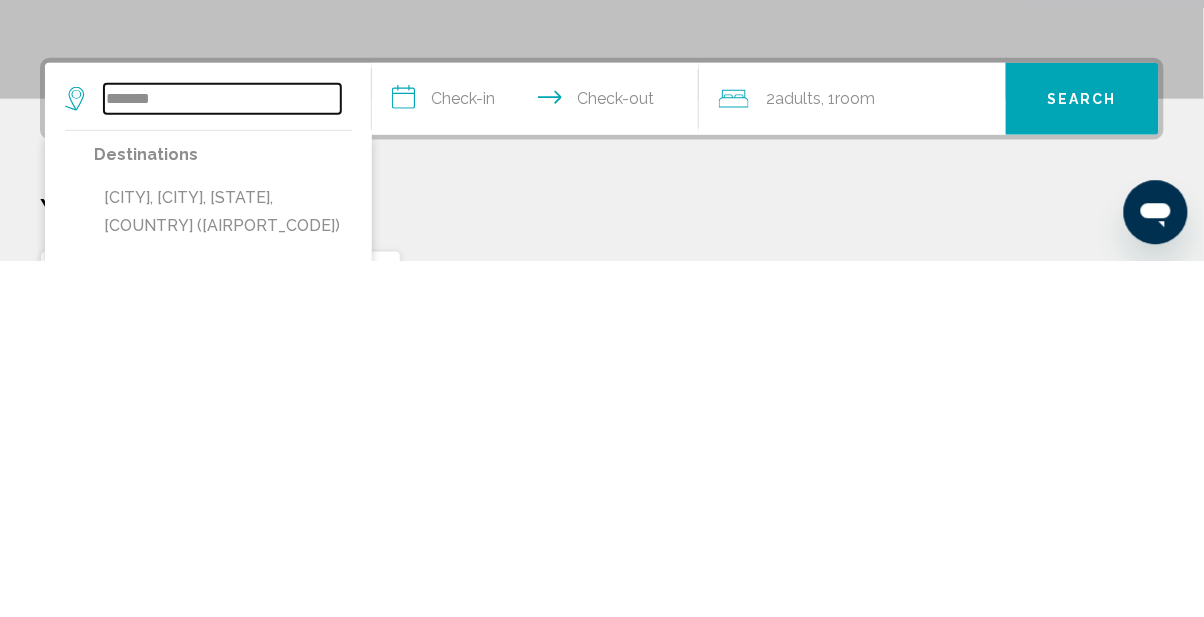 scroll, scrollTop: 145, scrollLeft: 0, axis: vertical 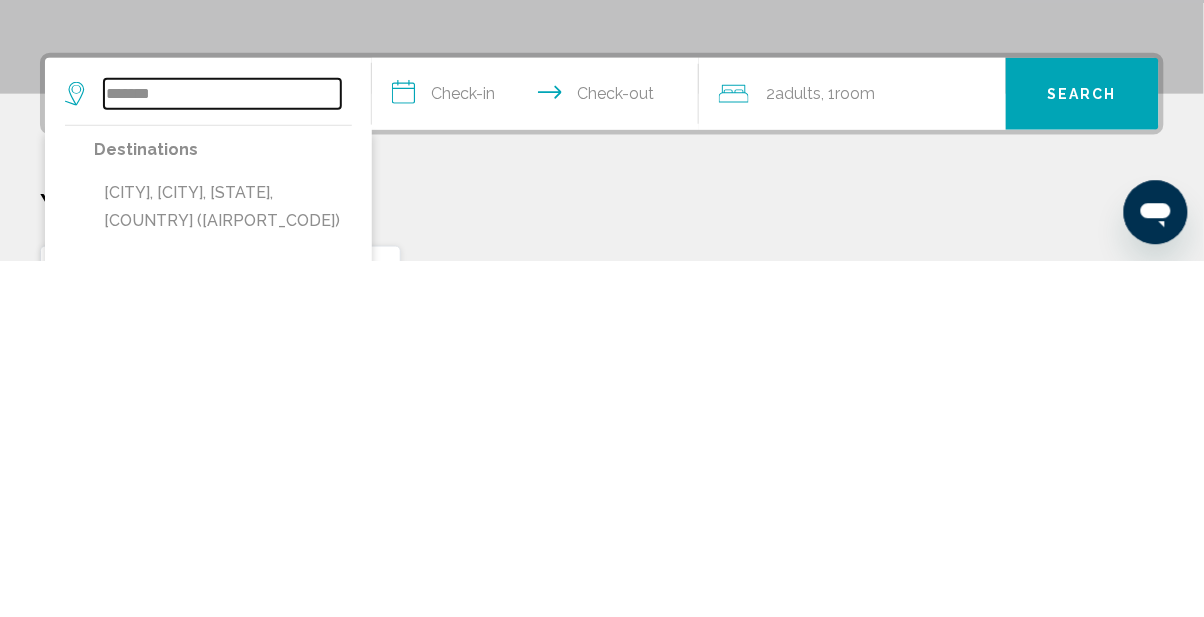 type on "*******" 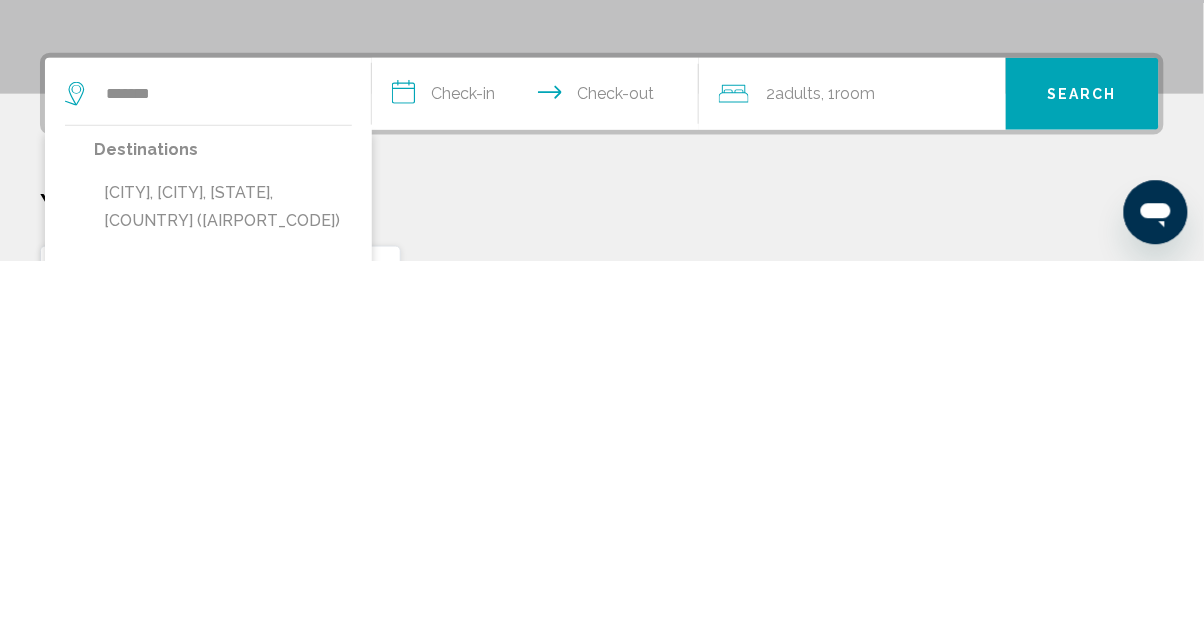 click on "**********" at bounding box center [539, 453] 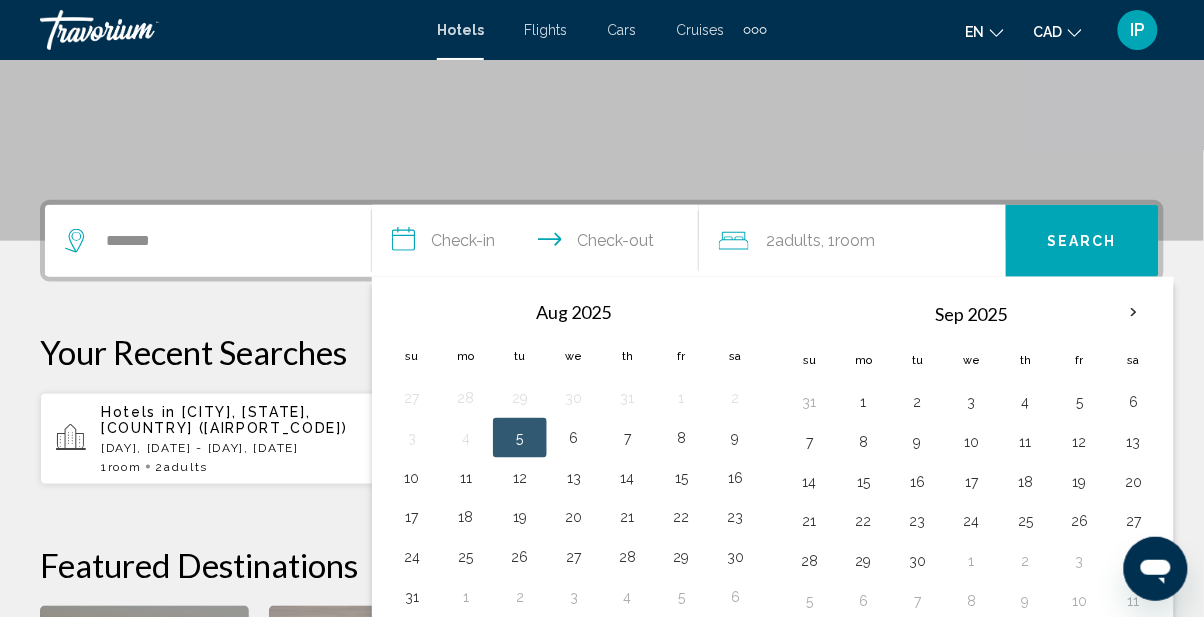 scroll, scrollTop: 356, scrollLeft: 0, axis: vertical 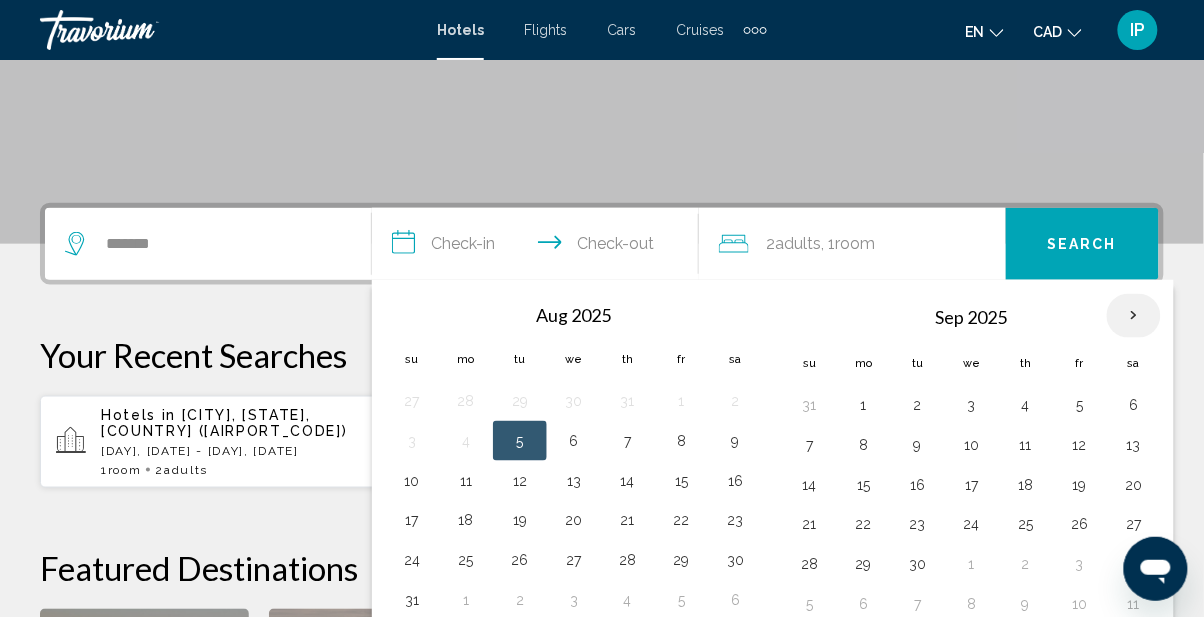 click at bounding box center [1134, 316] 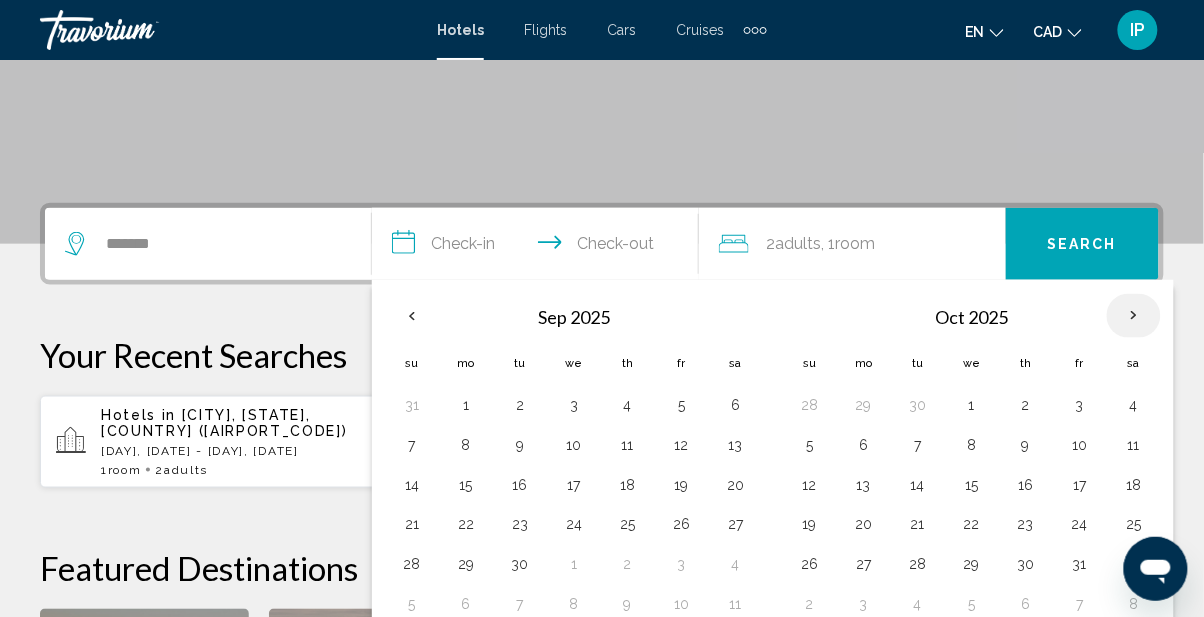 click at bounding box center [1134, 316] 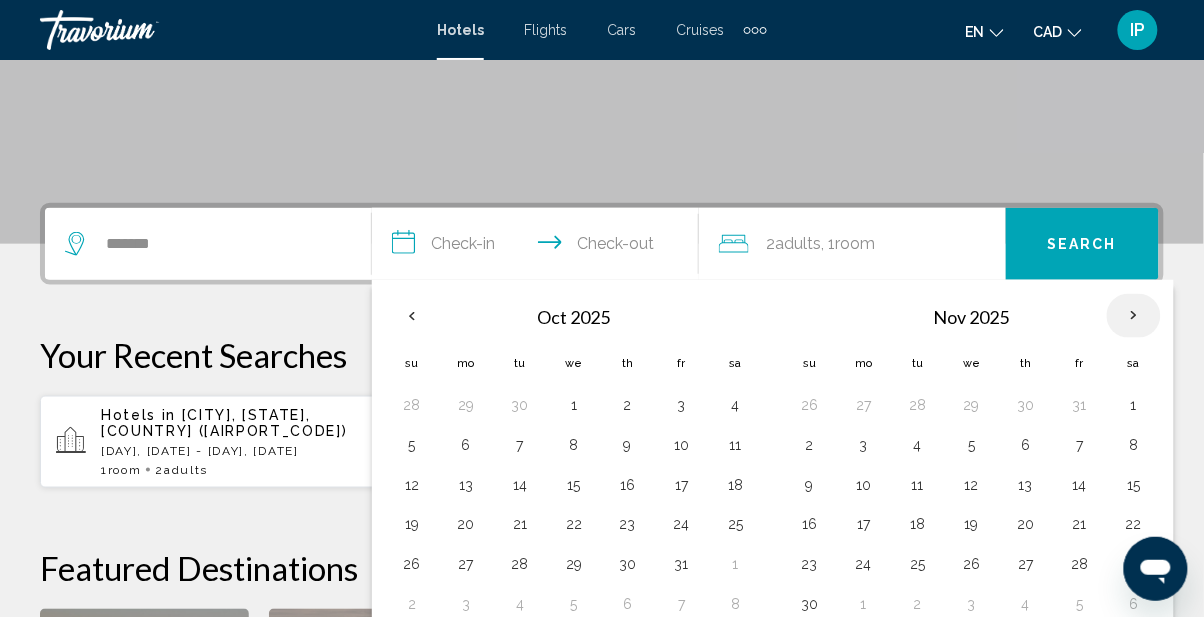 click at bounding box center [1134, 316] 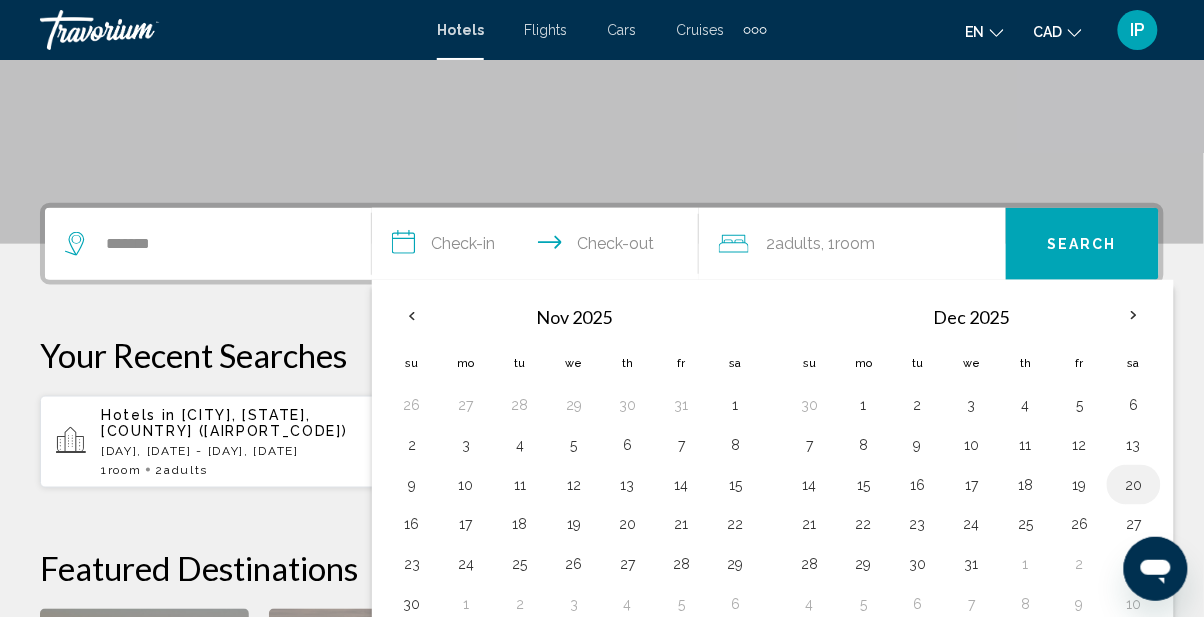 click on "20" at bounding box center (1134, 485) 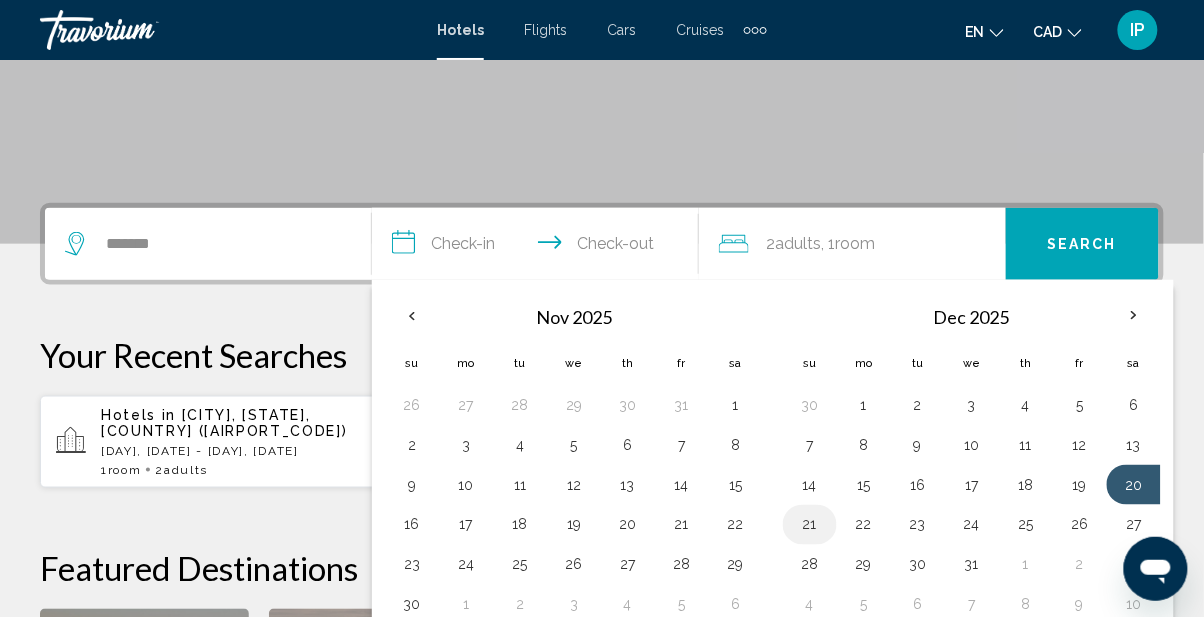 click on "21" at bounding box center (810, 525) 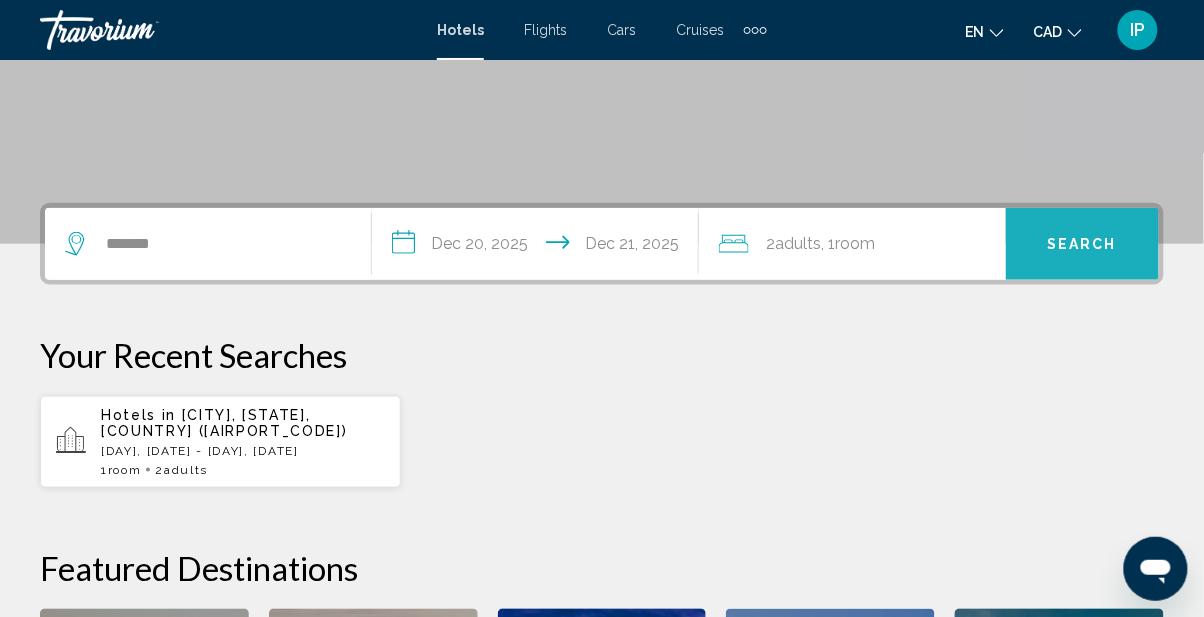 click on "Search" at bounding box center (1082, 244) 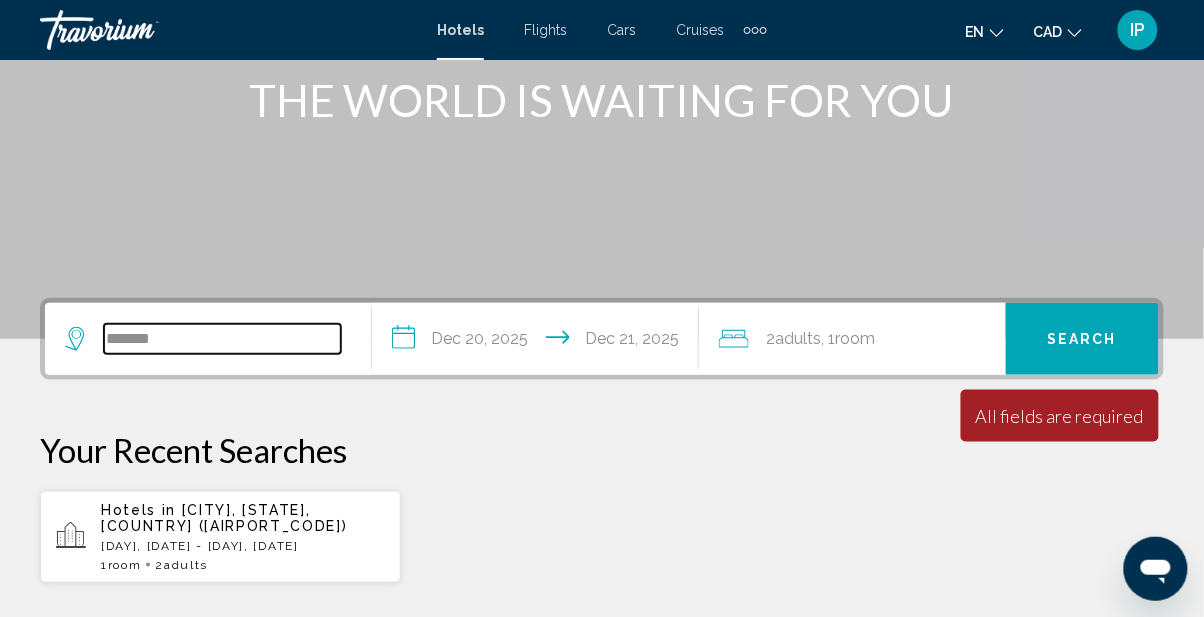 click on "*******" at bounding box center (222, 339) 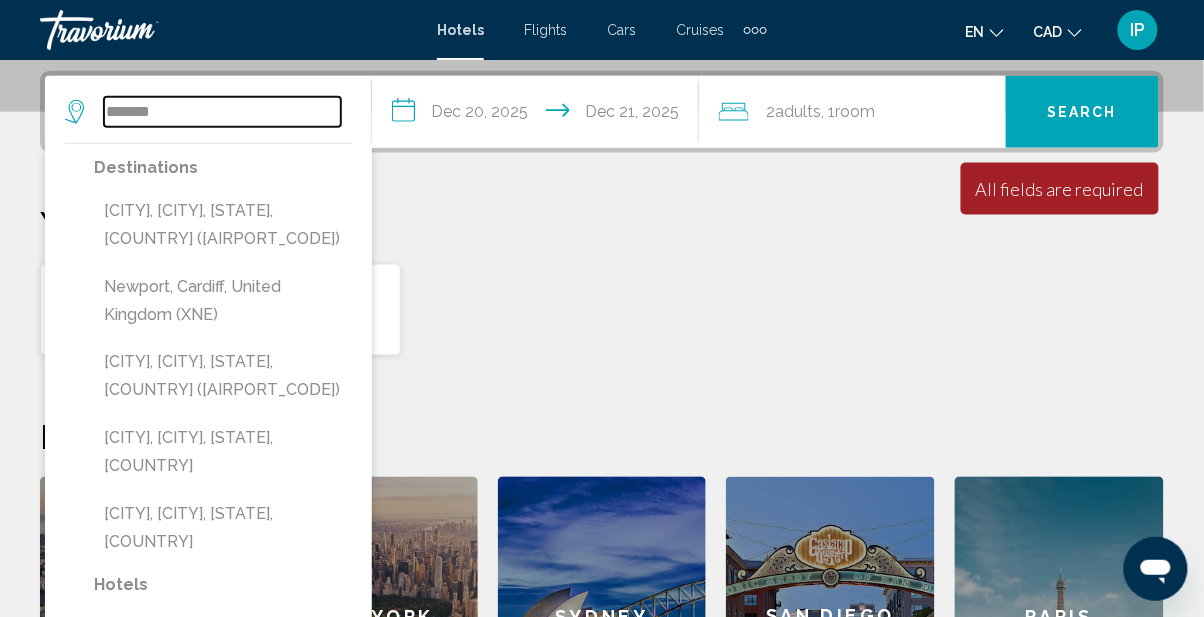 scroll, scrollTop: 493, scrollLeft: 0, axis: vertical 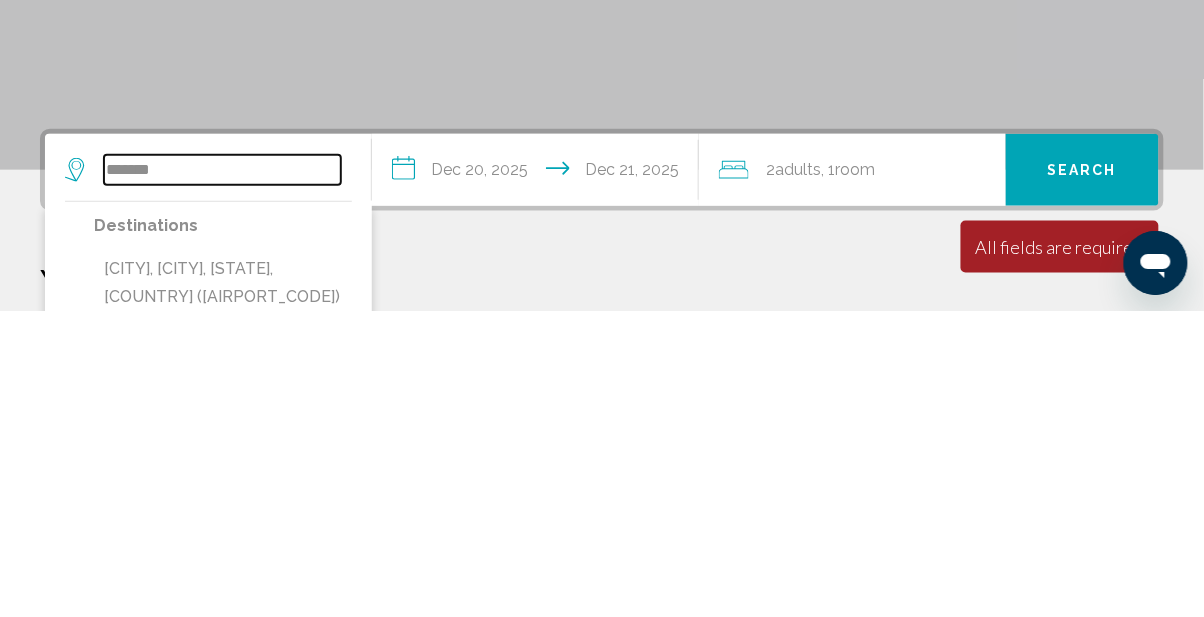click on "*******" at bounding box center (222, 476) 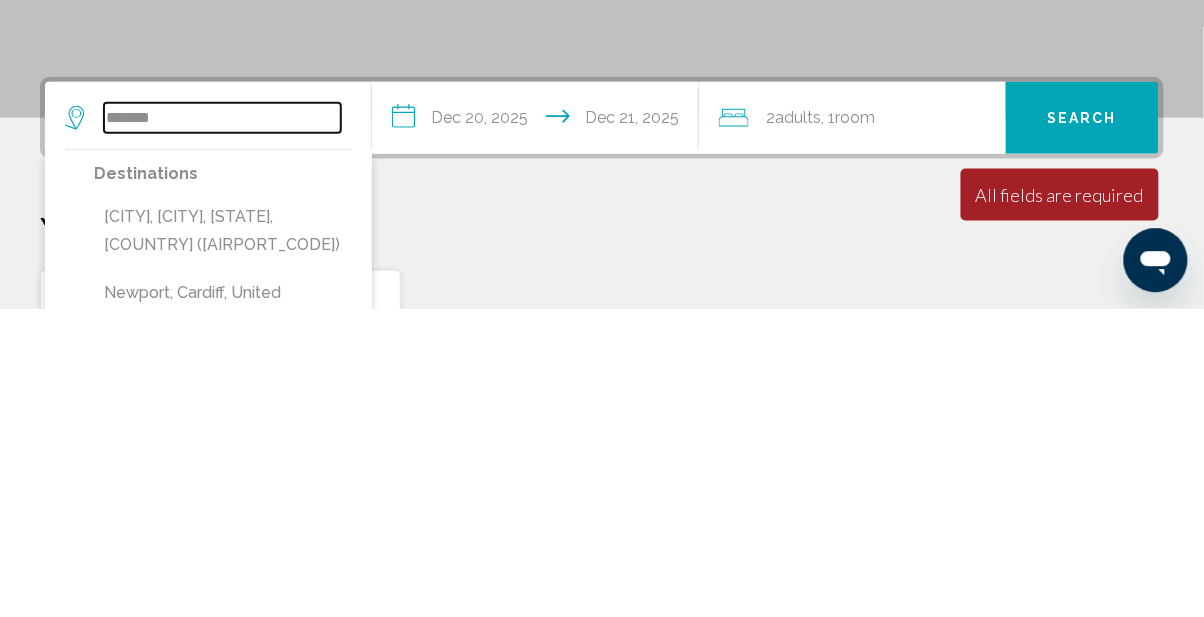 scroll, scrollTop: 184, scrollLeft: 0, axis: vertical 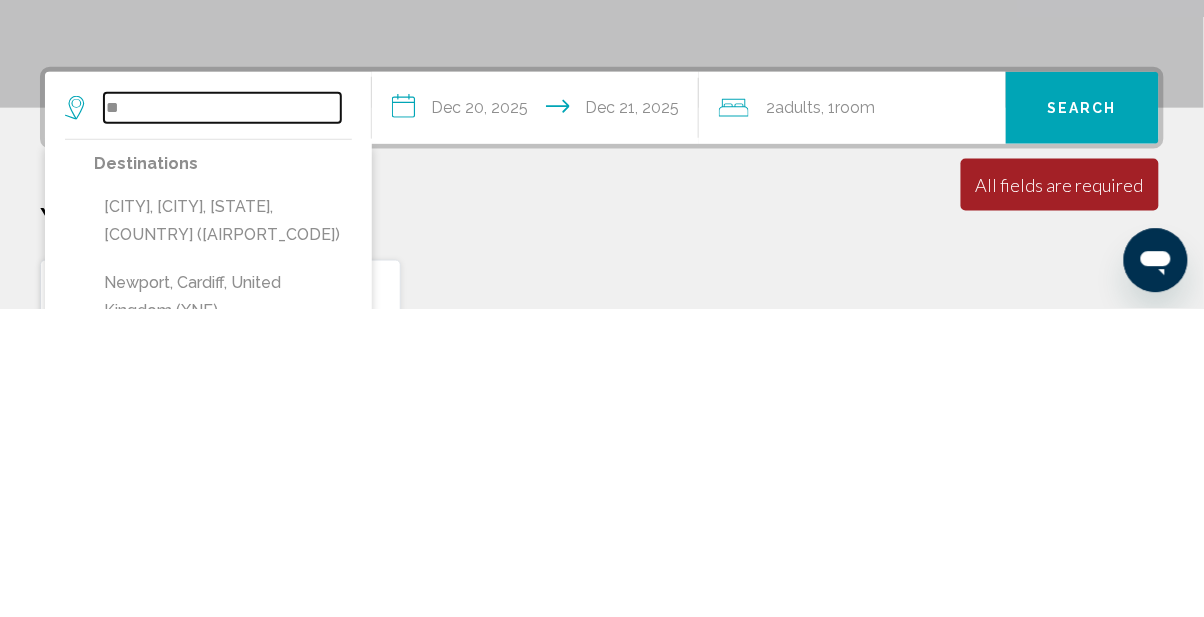 type on "*" 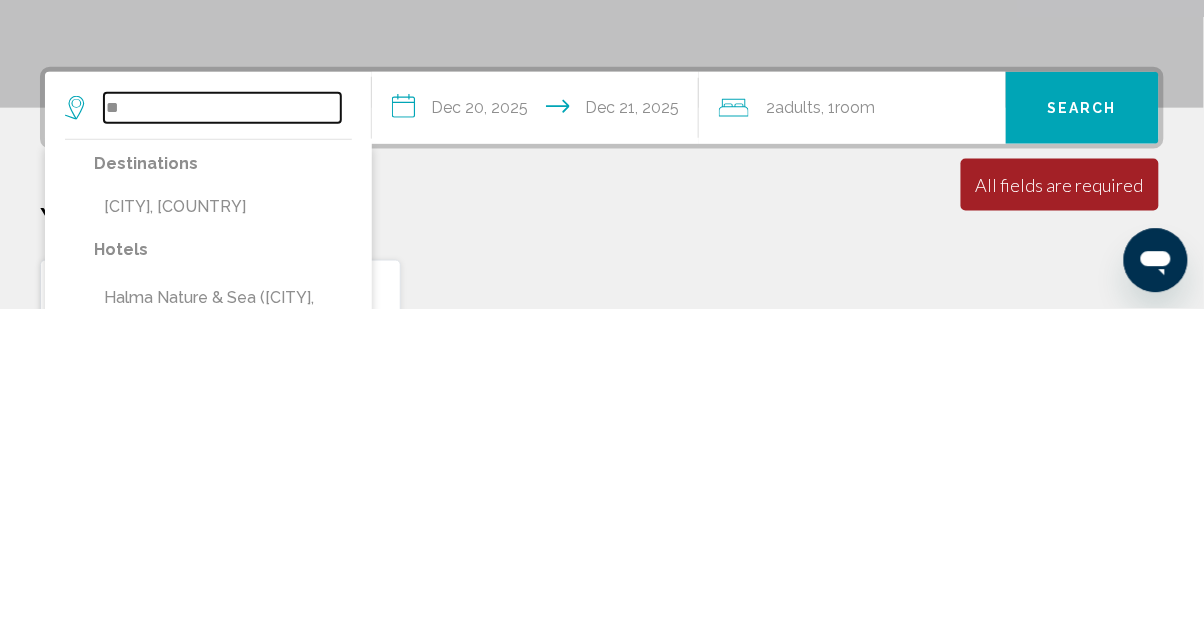 type on "*" 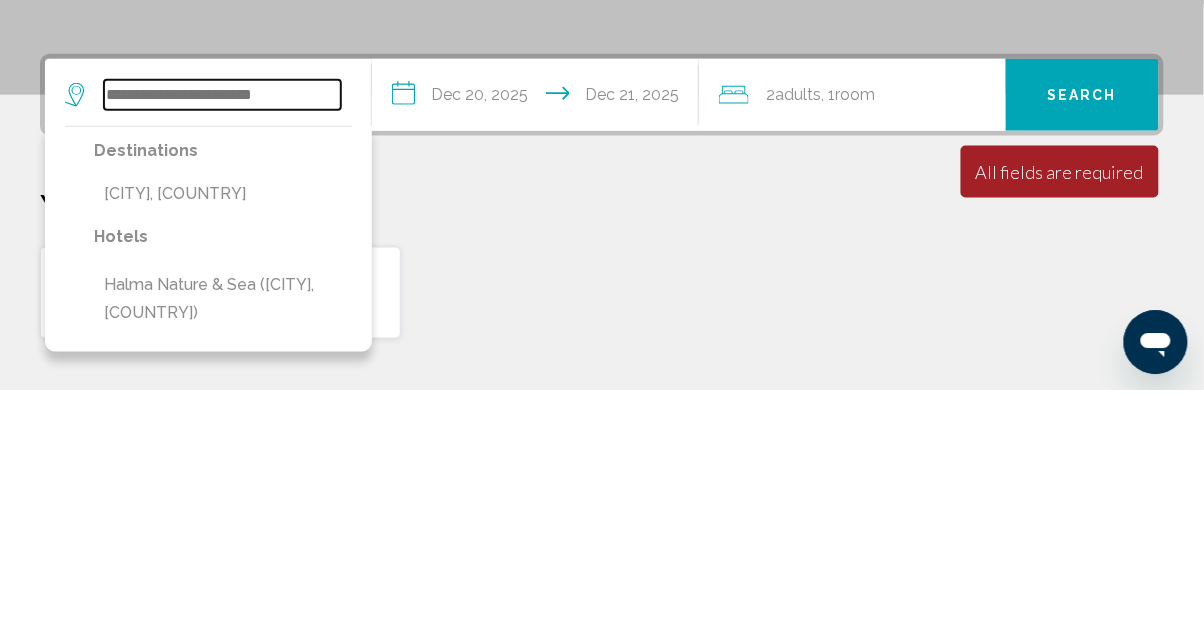 scroll, scrollTop: 278, scrollLeft: 0, axis: vertical 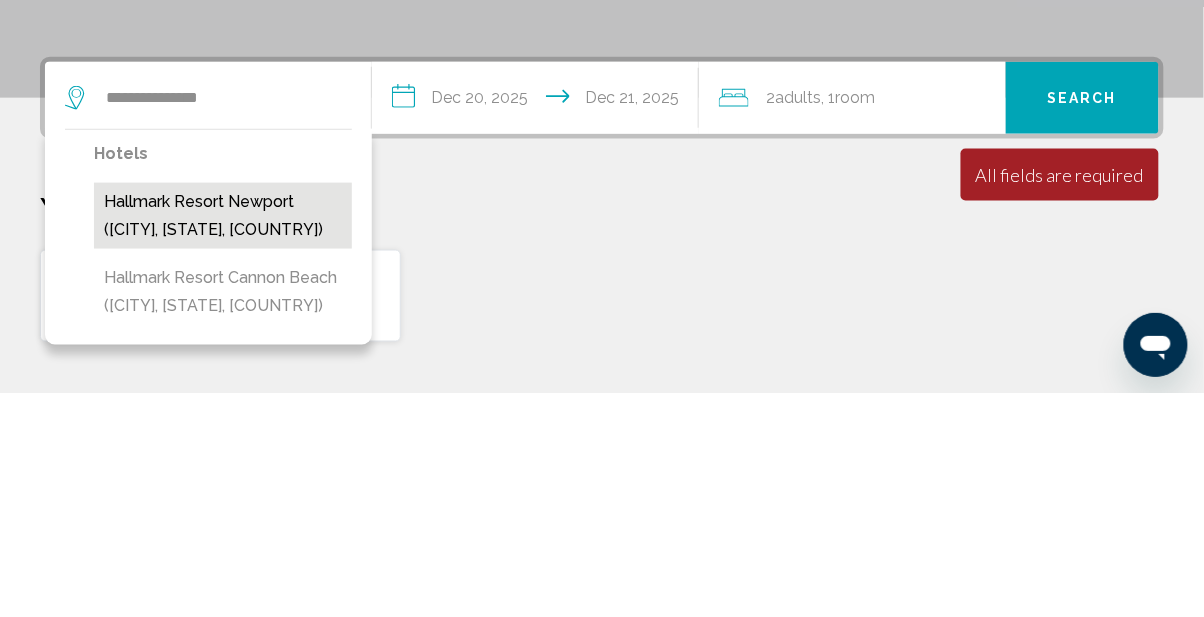 click on "Hallmark Resort Newport ([CITY], [STATE], [COUNTRY])" at bounding box center [223, 440] 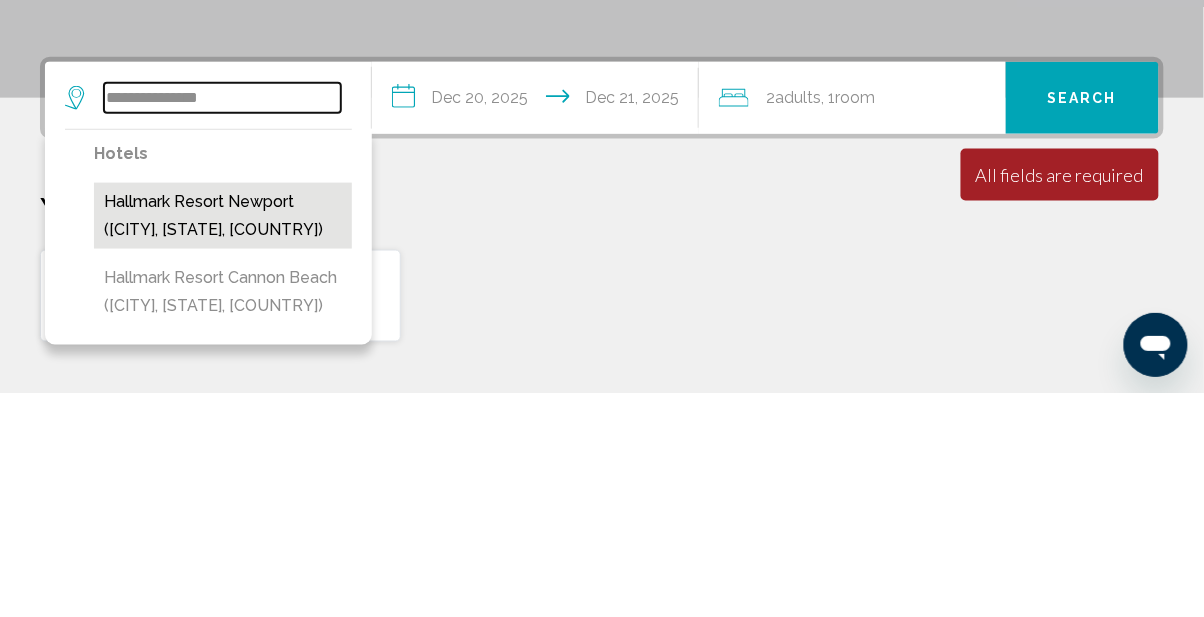 type on "**********" 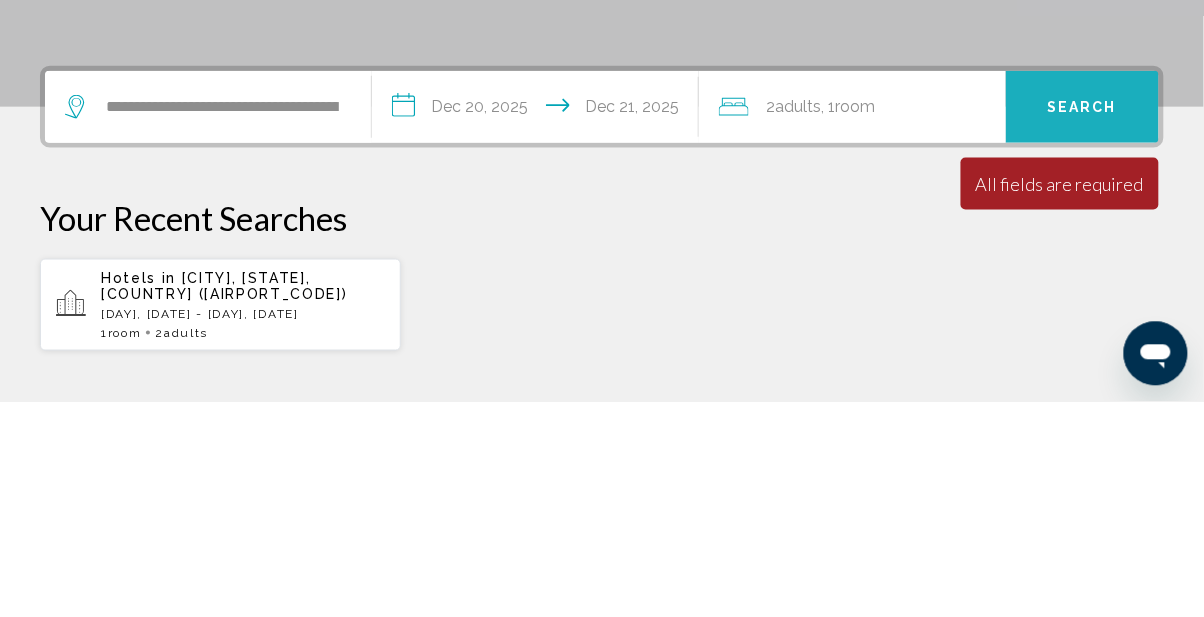 click on "Search" at bounding box center [1082, 322] 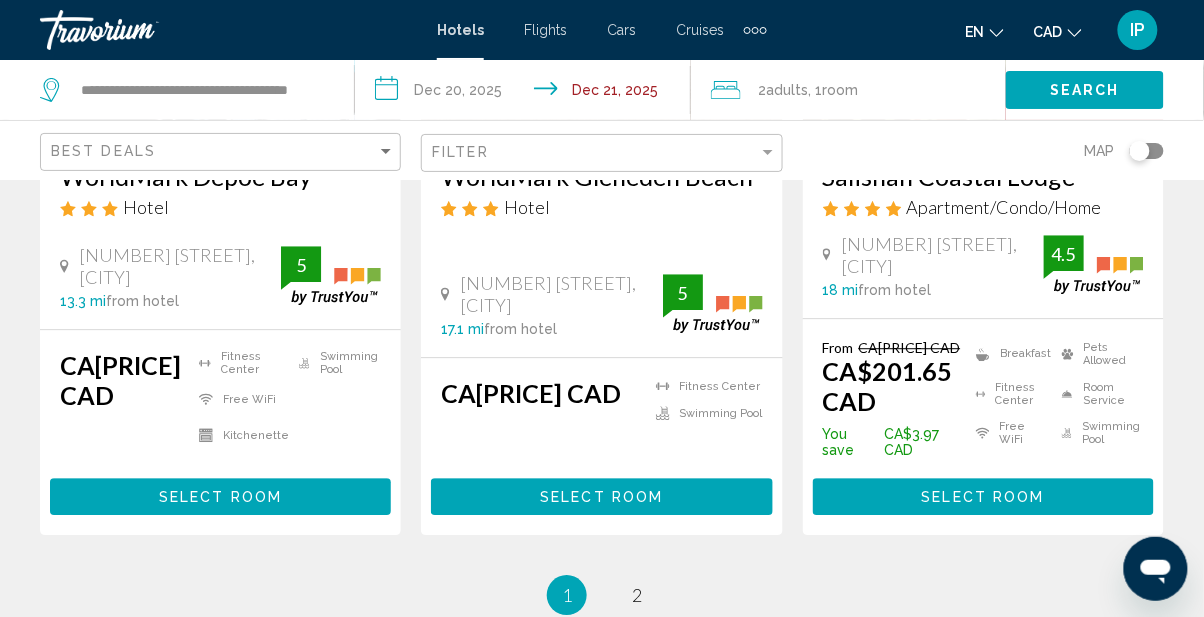 scroll, scrollTop: 2703, scrollLeft: 0, axis: vertical 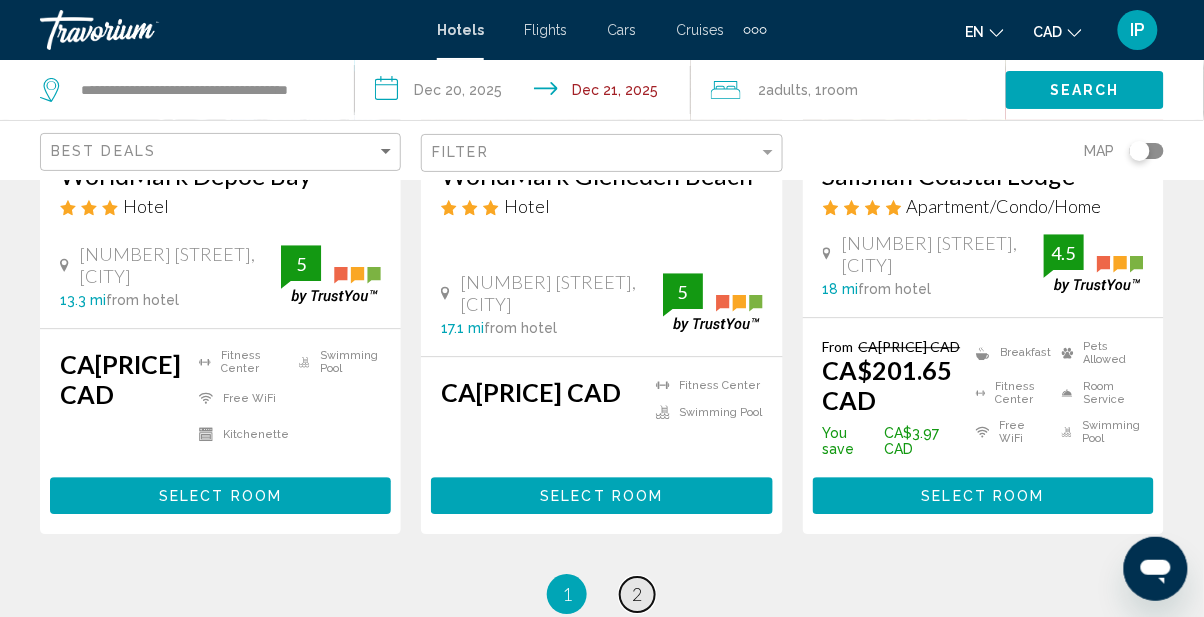 click on "page  2" at bounding box center (637, 594) 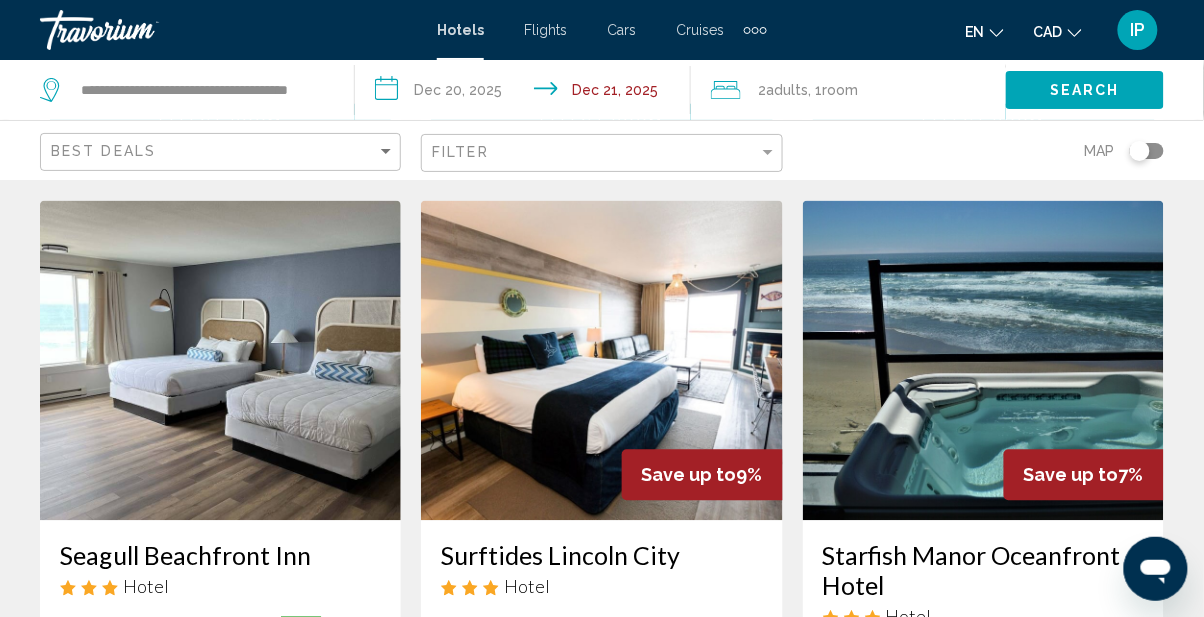 scroll, scrollTop: 821, scrollLeft: 0, axis: vertical 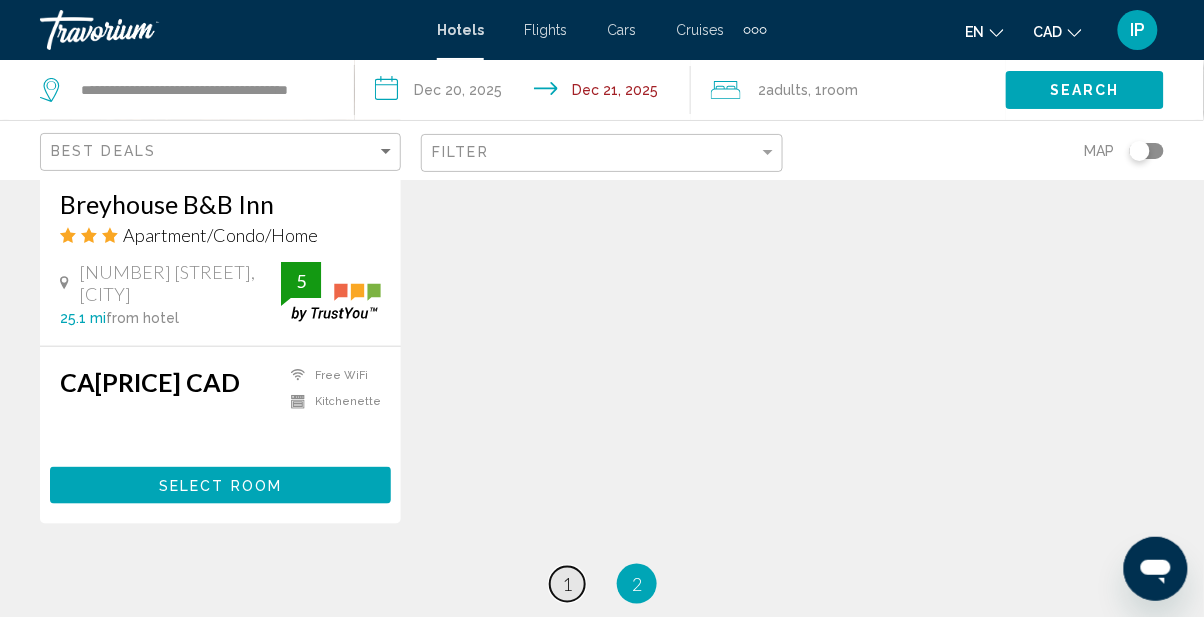 click on "page  1" at bounding box center [567, 584] 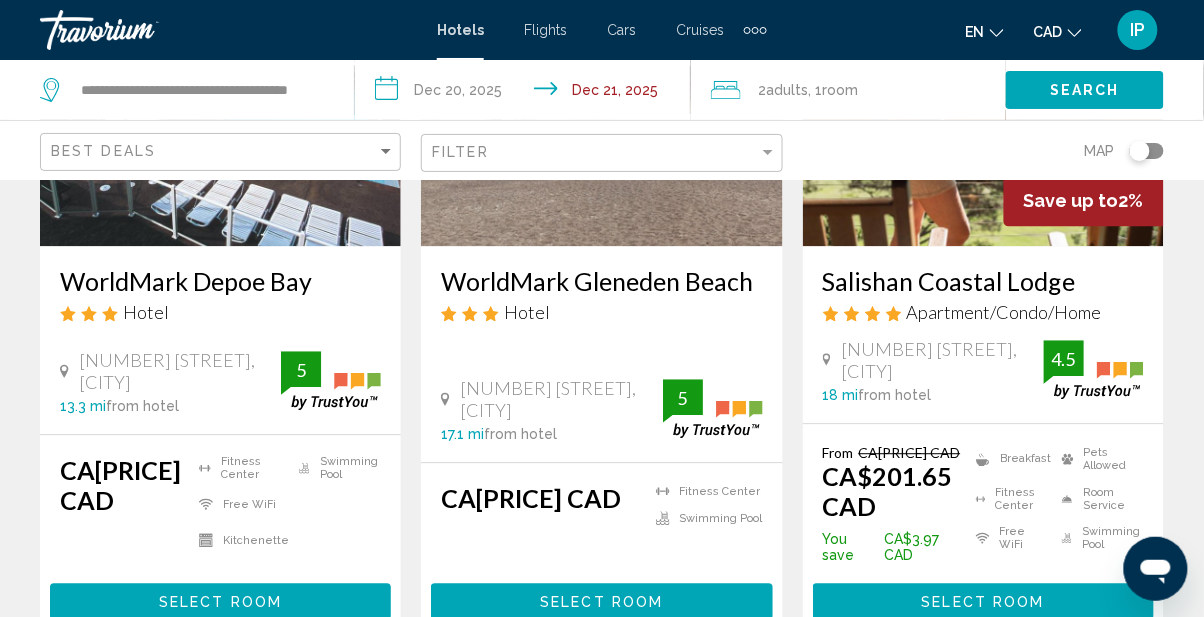 scroll, scrollTop: 2619, scrollLeft: 0, axis: vertical 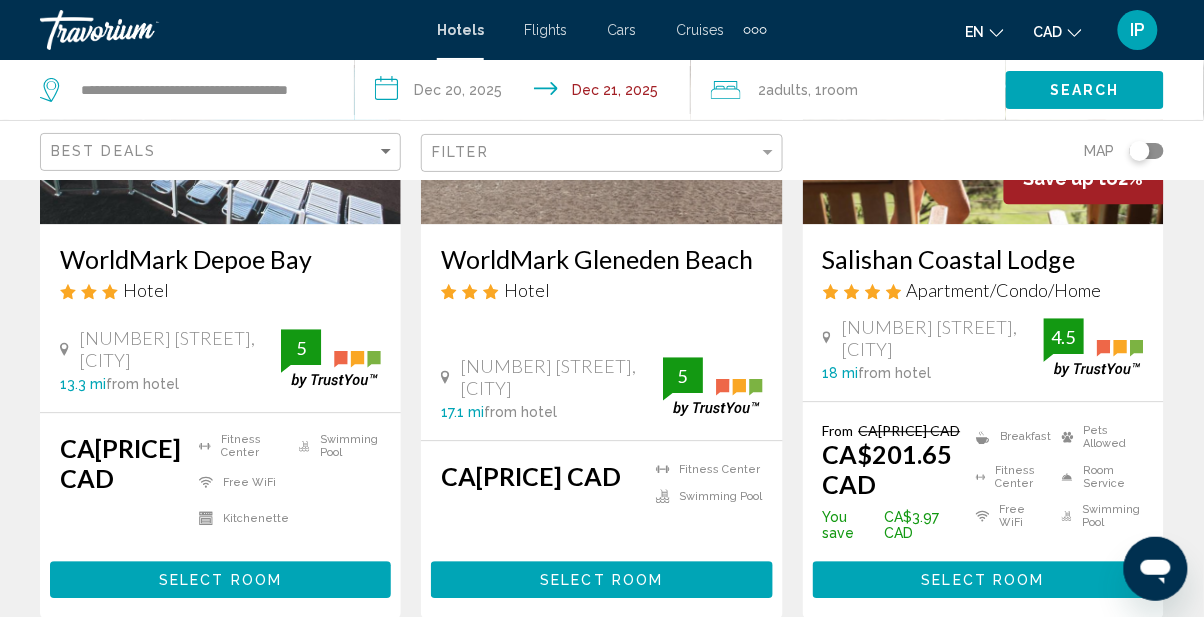 click on "[NUMBER] [STREET], [CITY]" at bounding box center (942, 338) 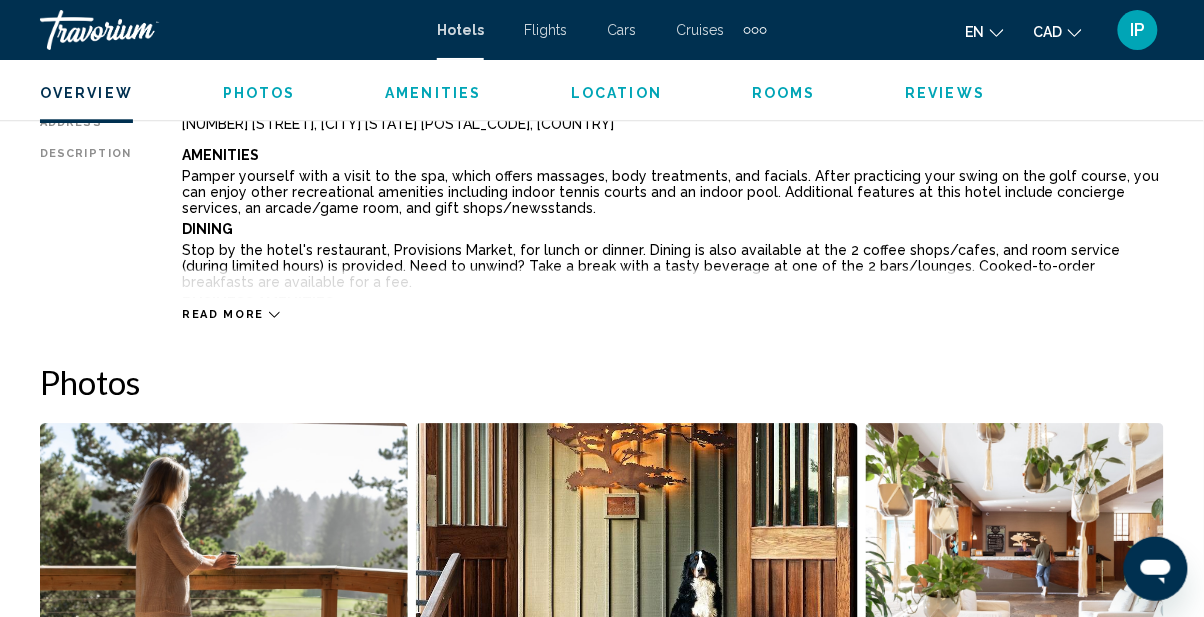 scroll, scrollTop: 1080, scrollLeft: 0, axis: vertical 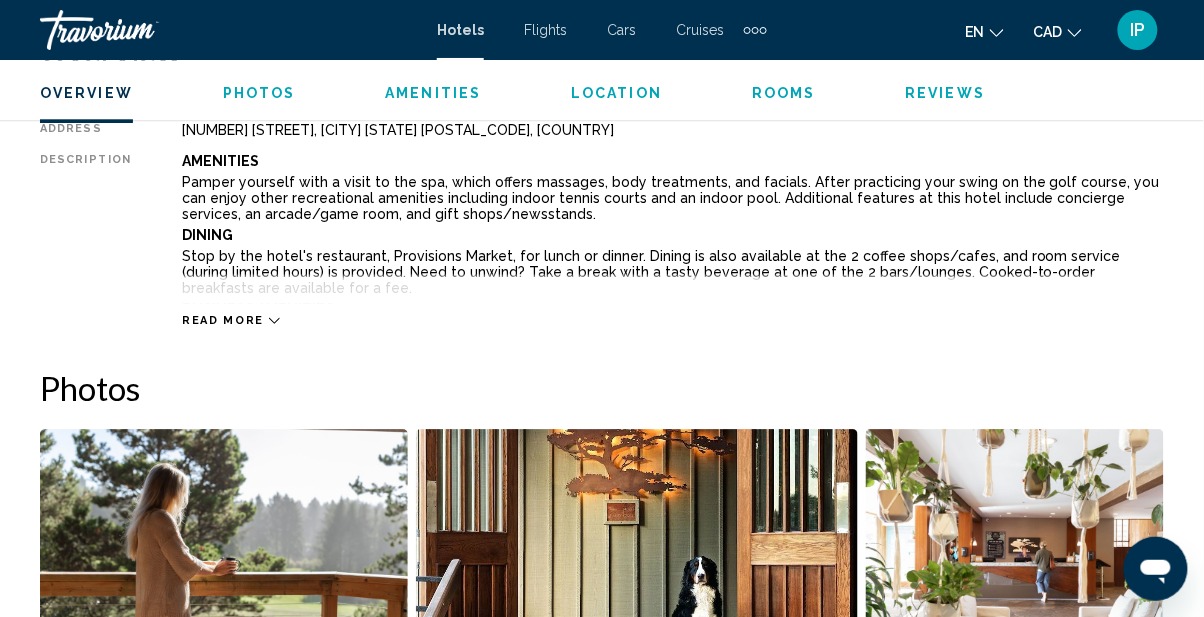 click on "Read more" at bounding box center [223, 320] 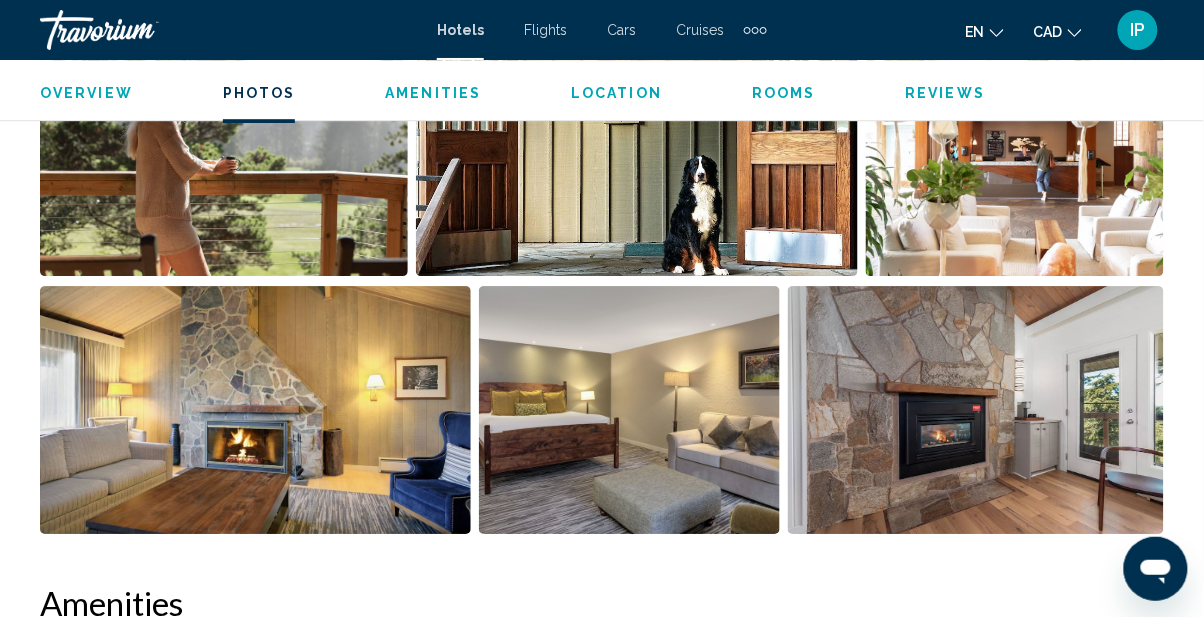 scroll, scrollTop: 2979, scrollLeft: 0, axis: vertical 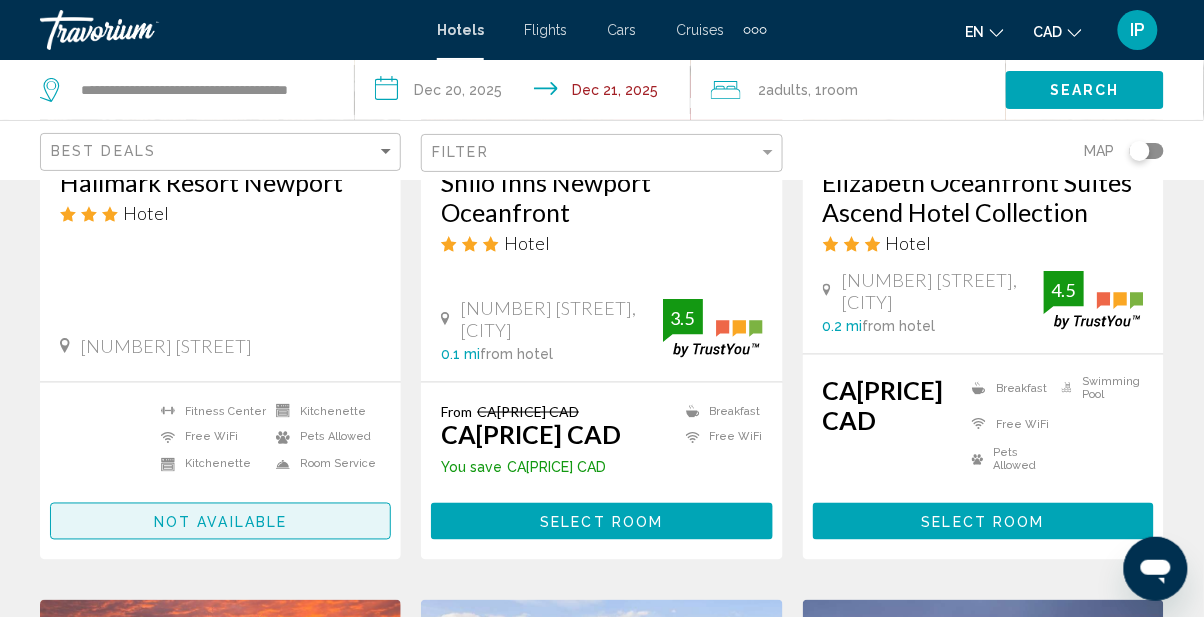 click on "Not available" at bounding box center (220, 521) 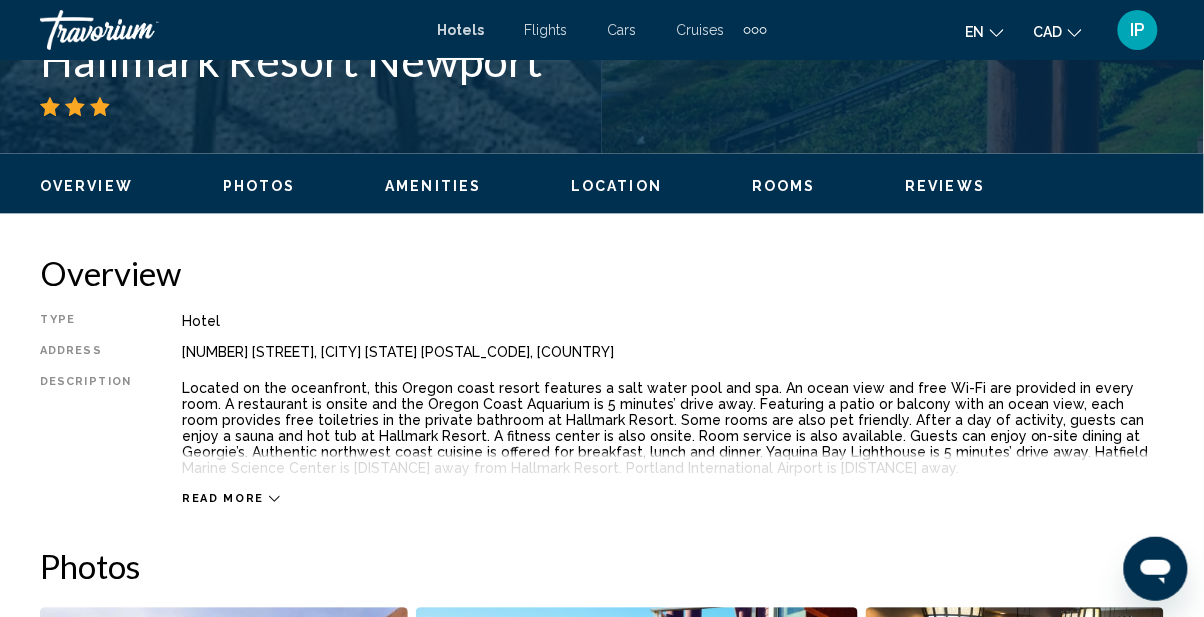 scroll, scrollTop: 858, scrollLeft: 0, axis: vertical 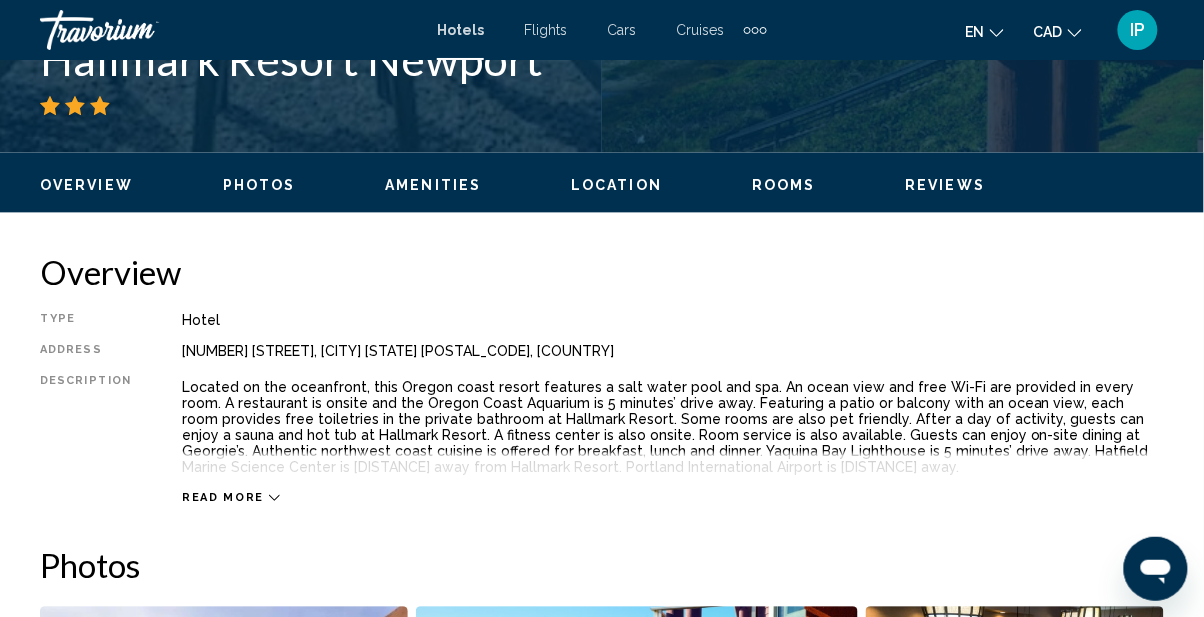 click on "Read more" at bounding box center (223, 497) 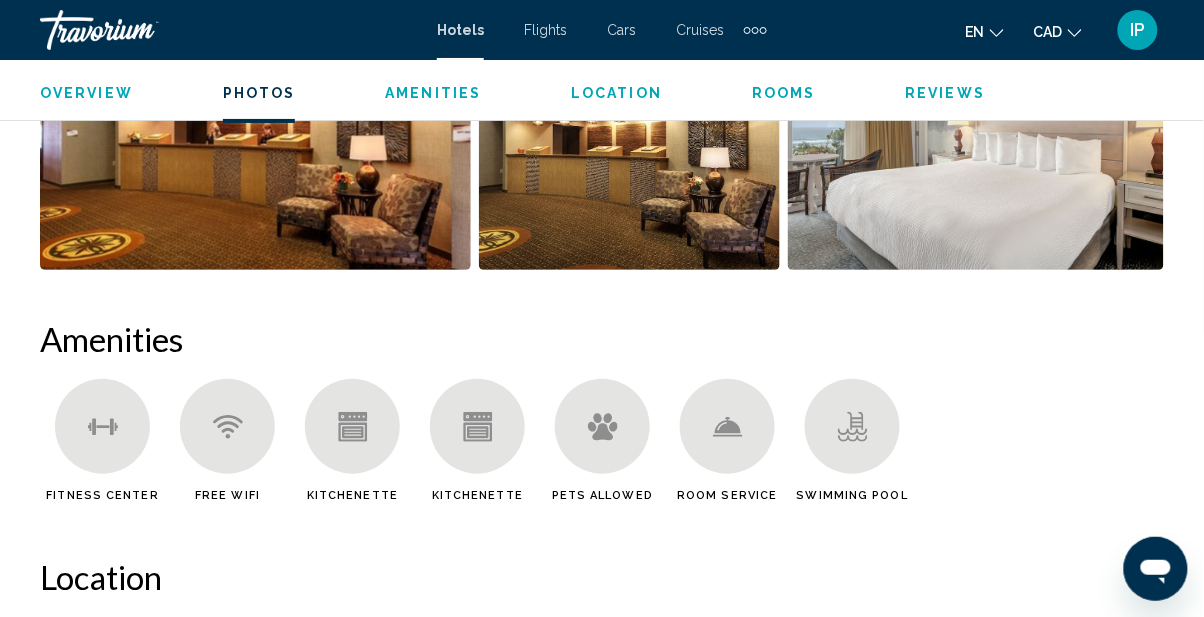 scroll, scrollTop: 1704, scrollLeft: 0, axis: vertical 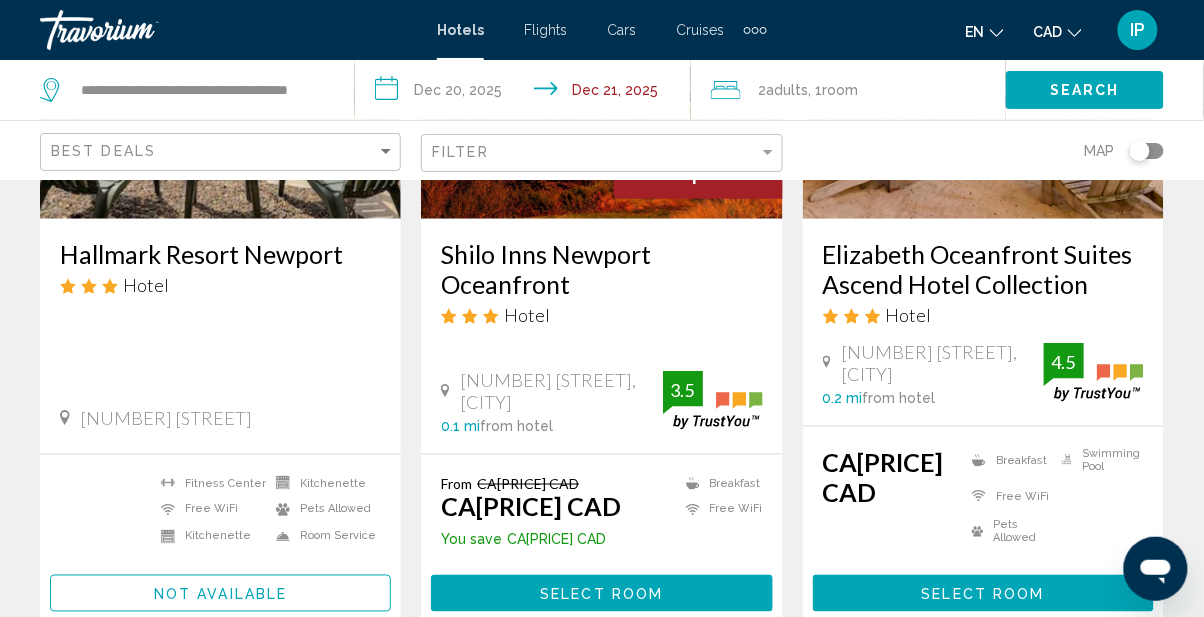 click on "Shilo Inns Newport Oceanfront" at bounding box center [601, 269] 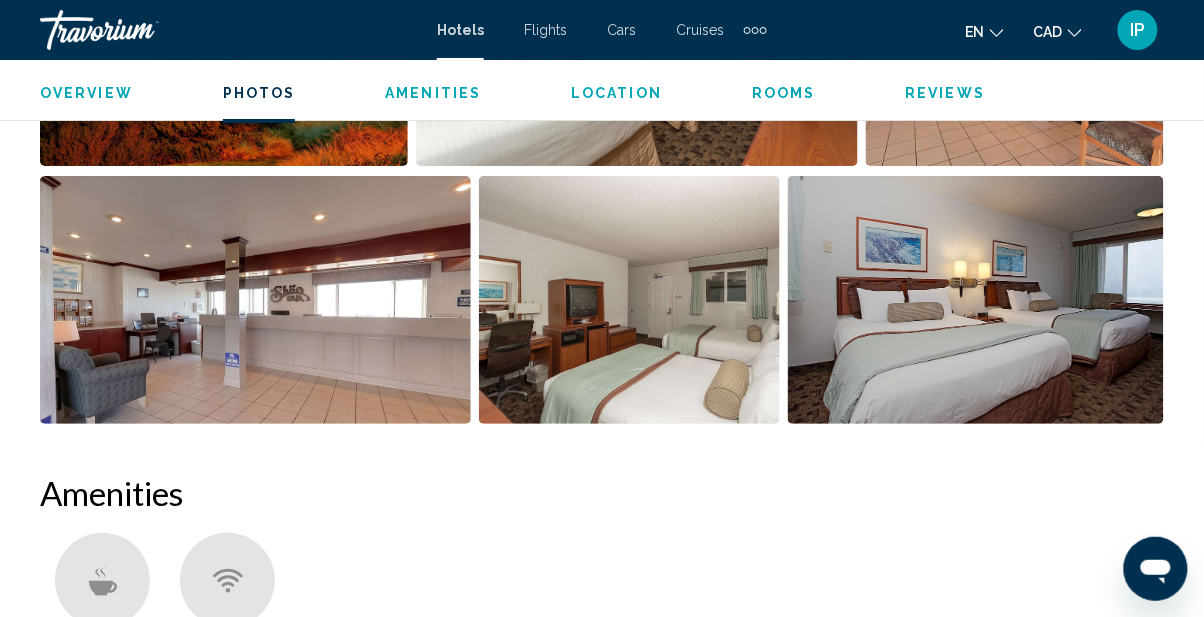 scroll, scrollTop: 1601, scrollLeft: 0, axis: vertical 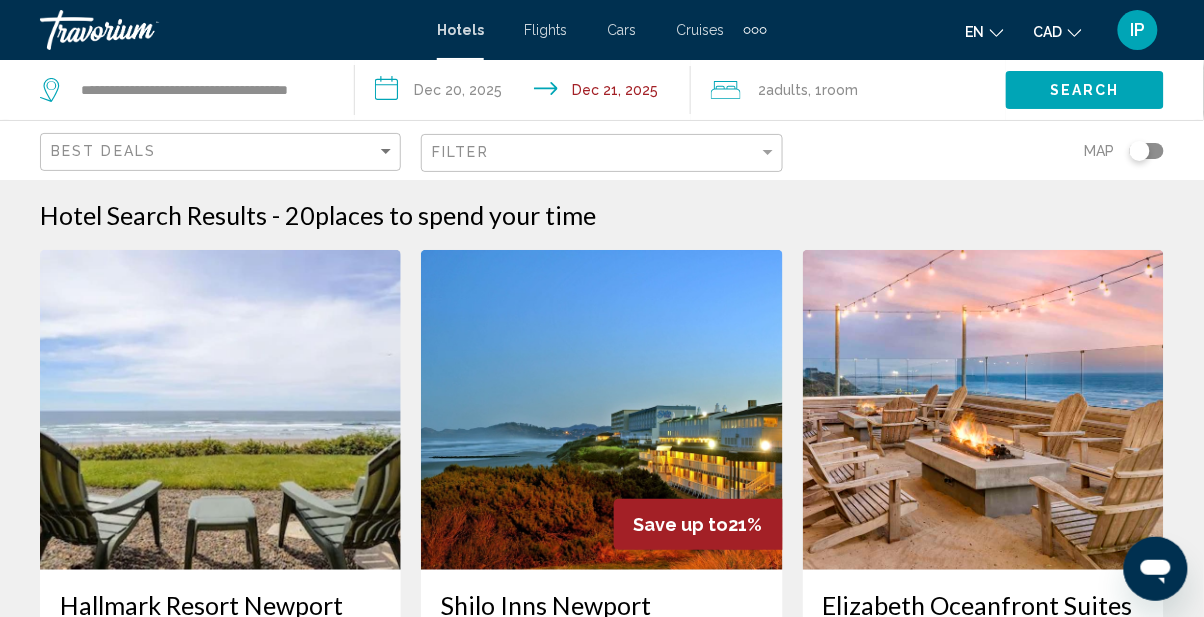 click on "Shilo Inns Newport Oceanfront" at bounding box center [601, 620] 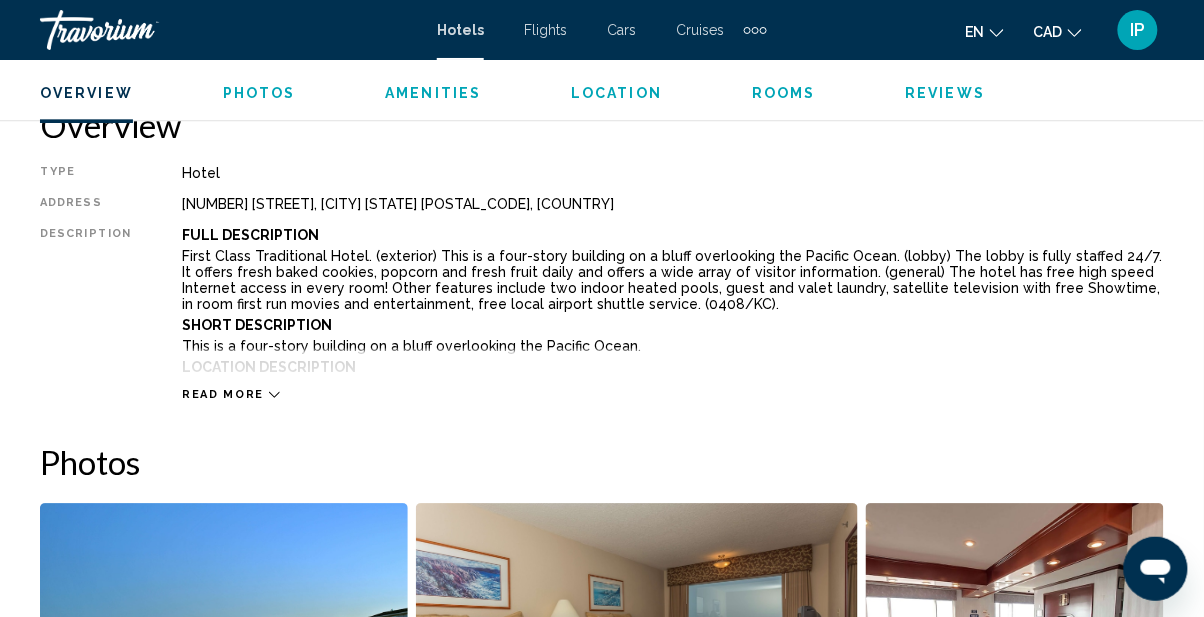 scroll, scrollTop: 1009, scrollLeft: 0, axis: vertical 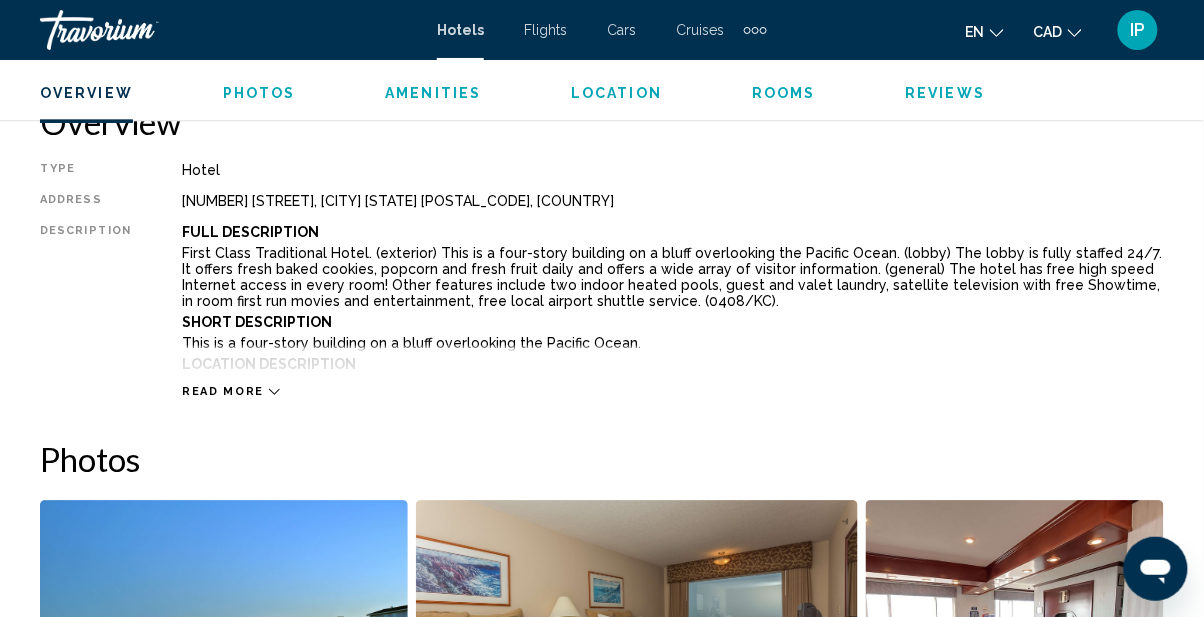 click 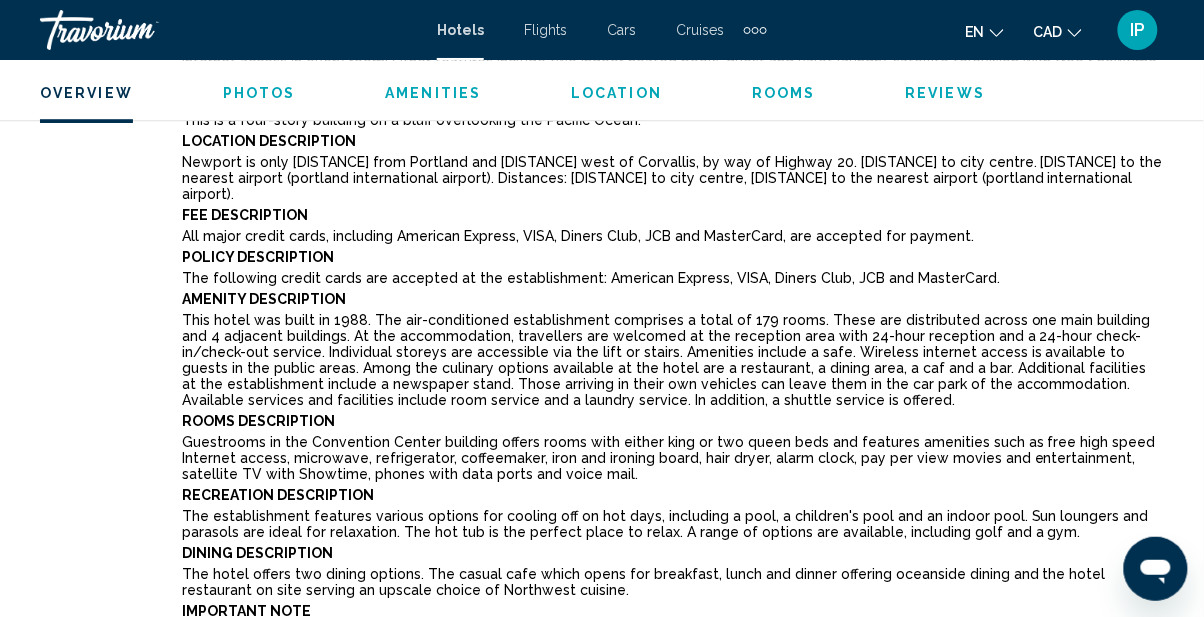 scroll, scrollTop: 1237, scrollLeft: 0, axis: vertical 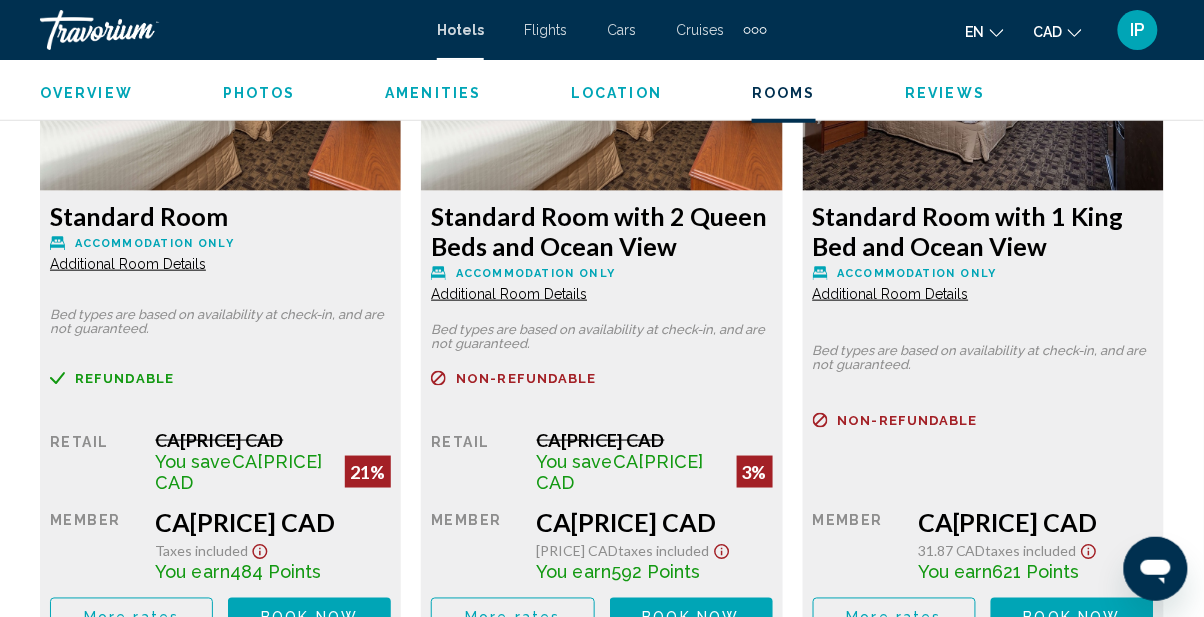 click on "Book now" at bounding box center [309, 617] 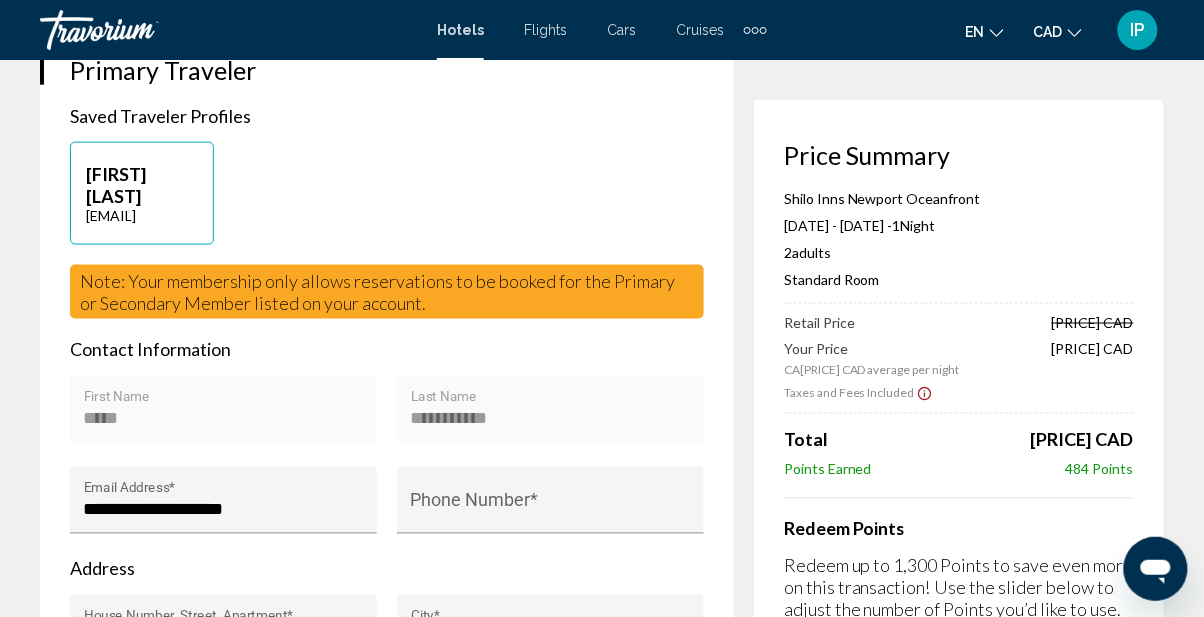 scroll, scrollTop: 505, scrollLeft: 0, axis: vertical 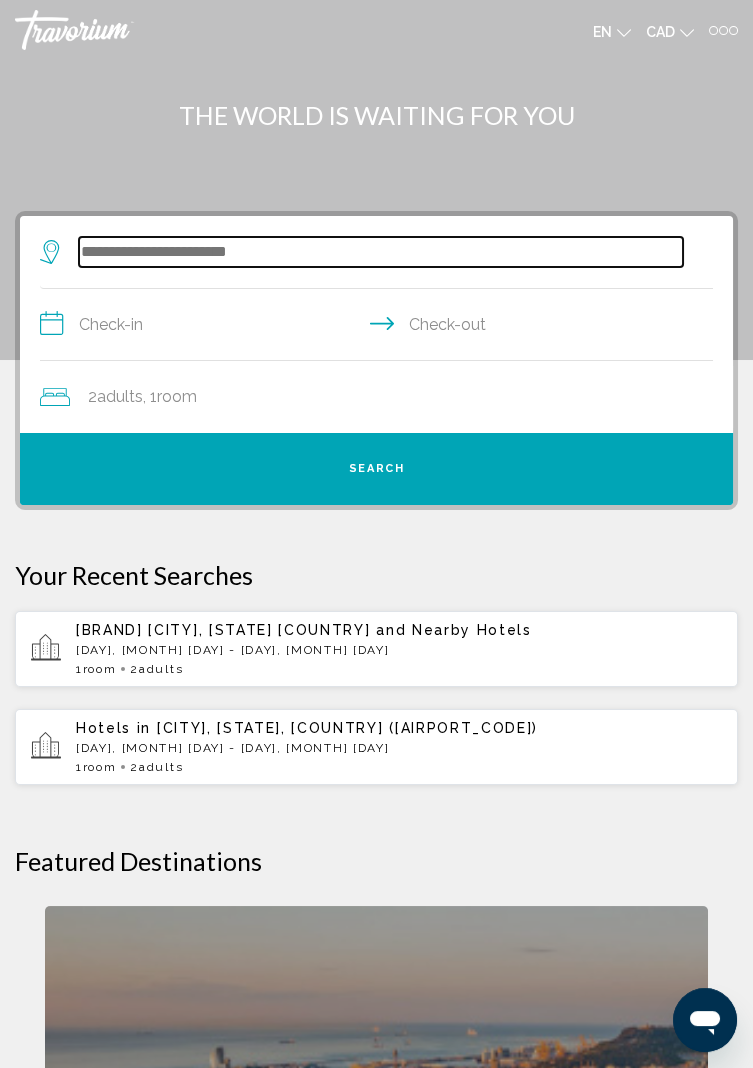 click at bounding box center (381, 252) 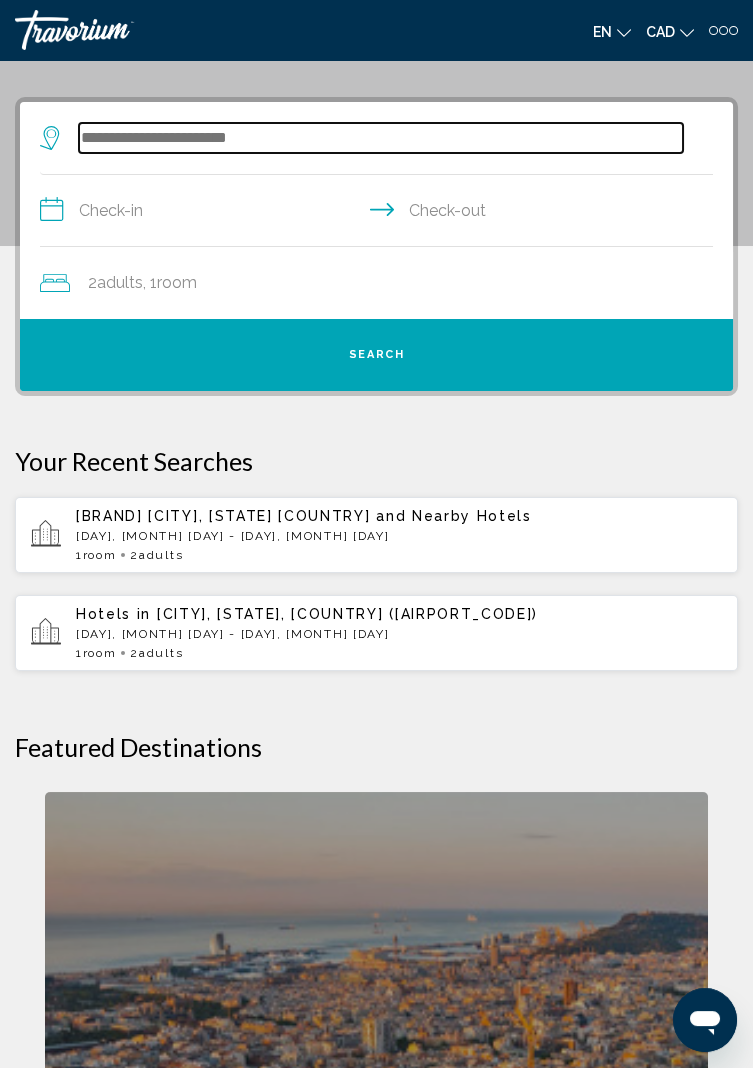 scroll, scrollTop: 145, scrollLeft: 0, axis: vertical 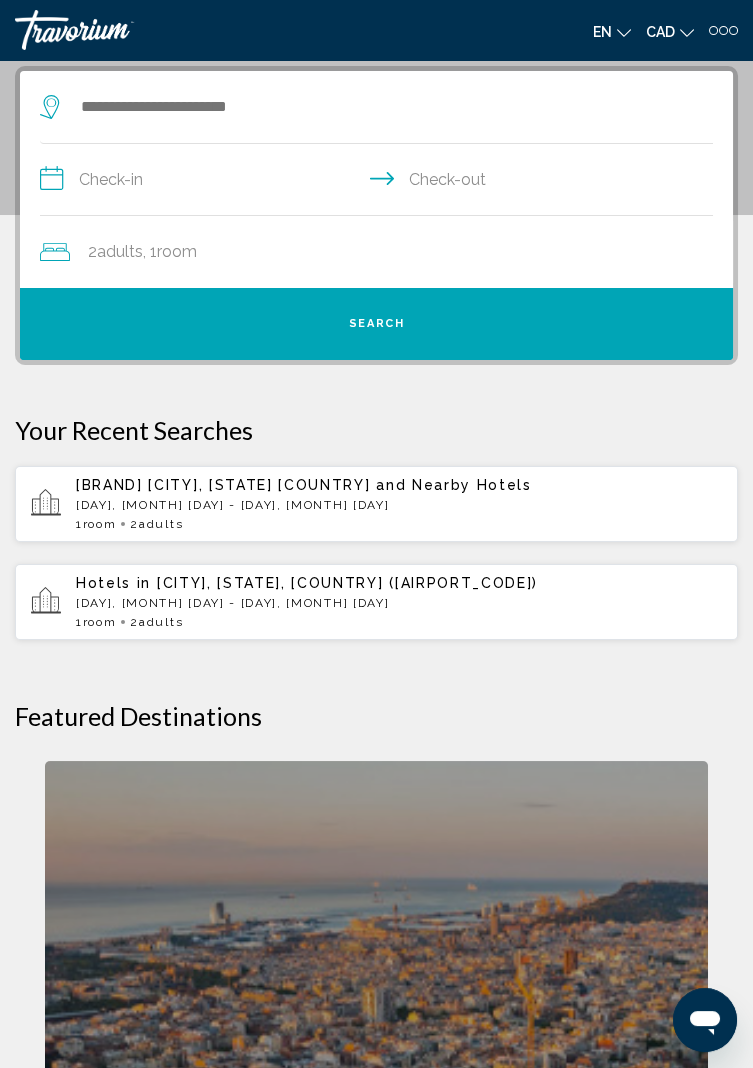 click on "Hallmark Resort Newport (Newport, OR, US)    and Nearby Hotels  Sat, 20 Dec - Sun, 21 Dec  1  Room rooms 2  Adult Adults" at bounding box center [399, 504] 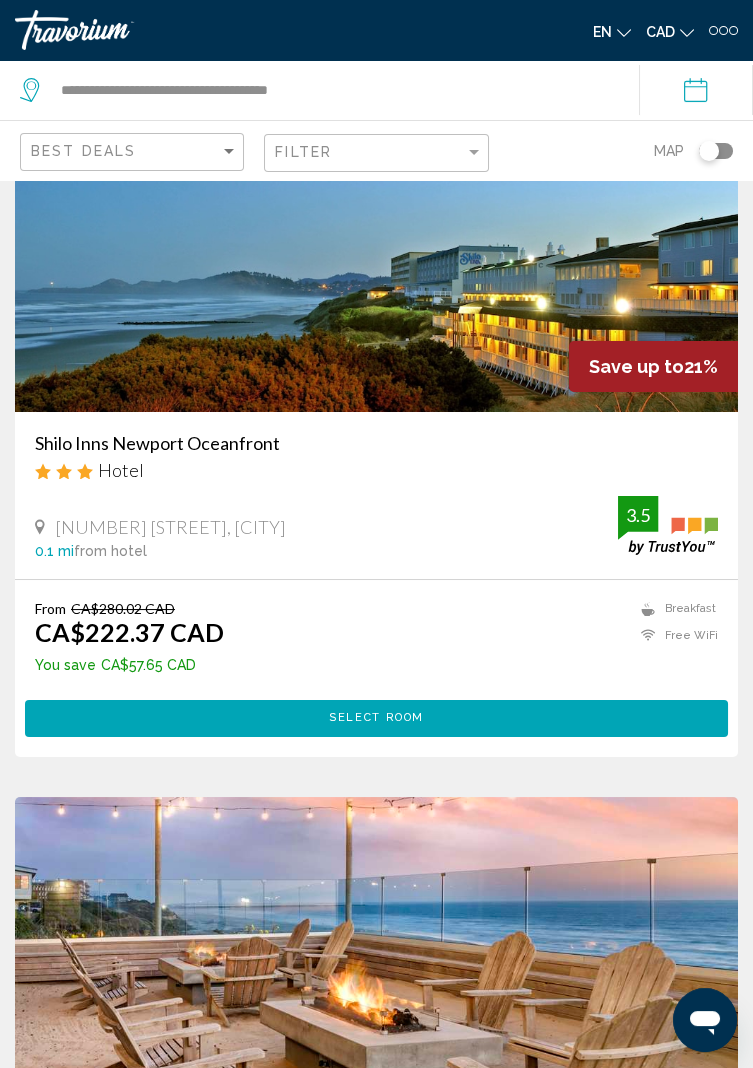 scroll, scrollTop: 152, scrollLeft: 0, axis: vertical 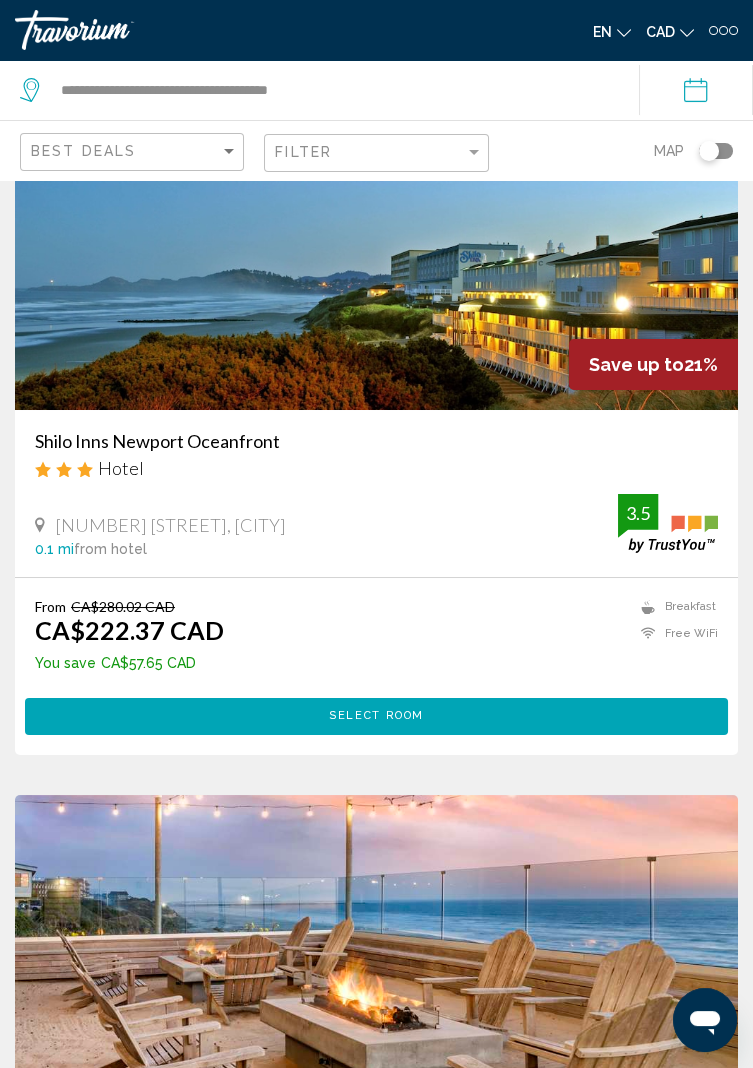 click on "Select Room" at bounding box center (376, 716) 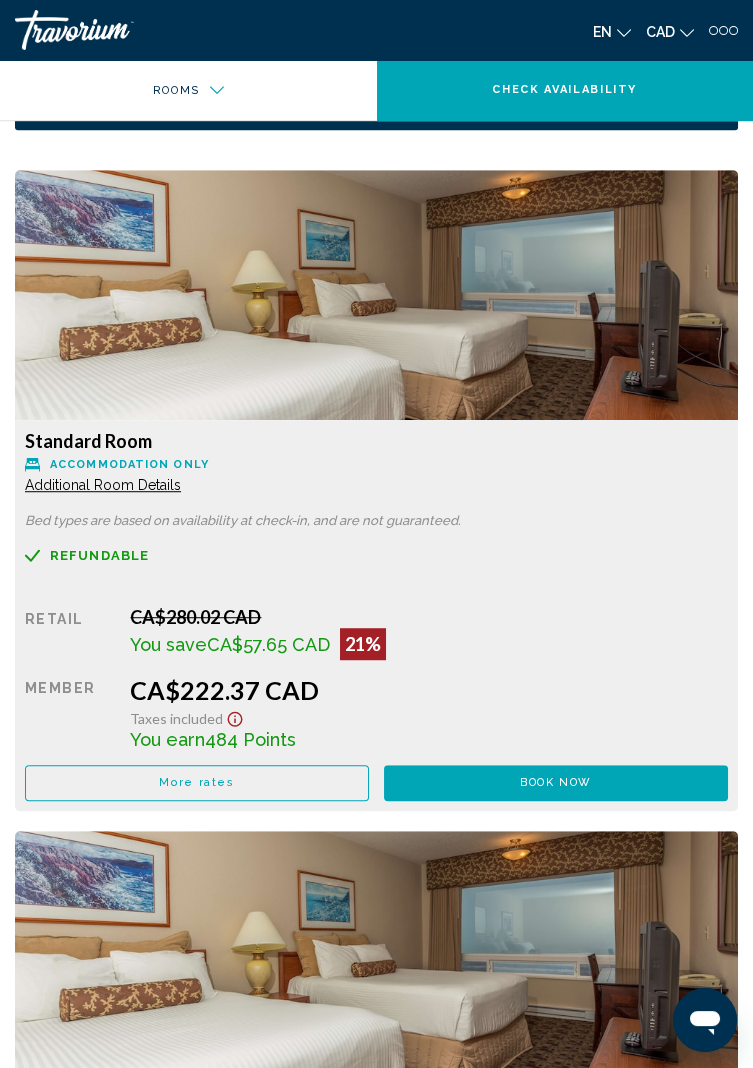 scroll, scrollTop: 2299, scrollLeft: 0, axis: vertical 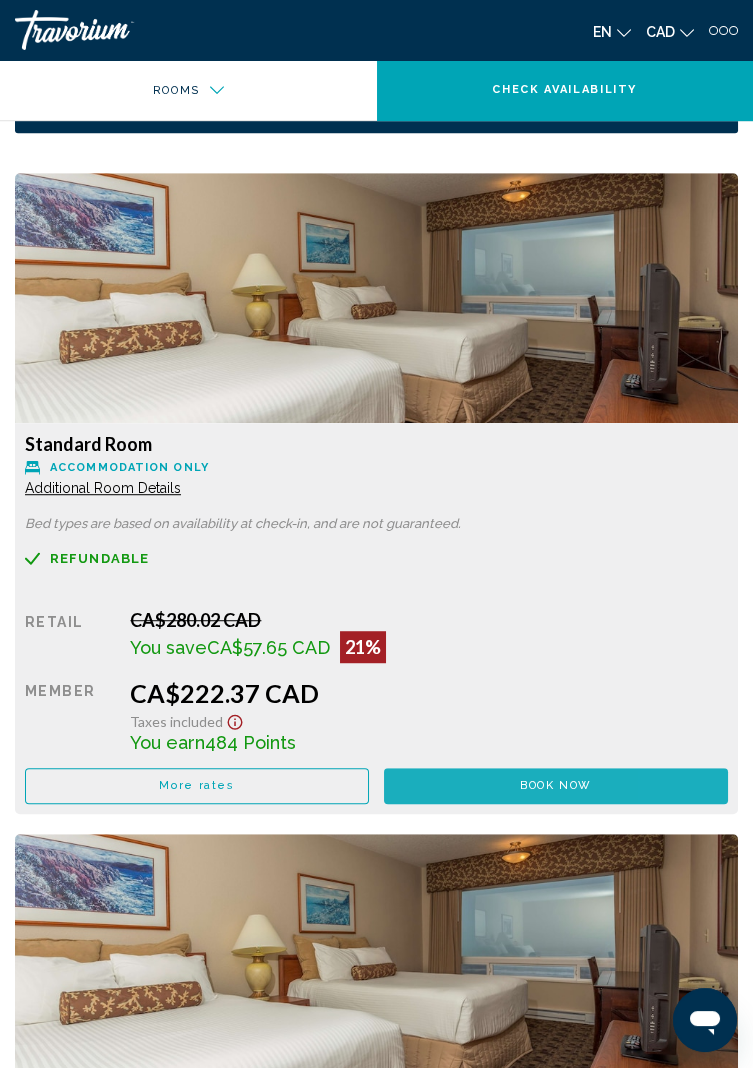 click on "Book now No longer available" at bounding box center [556, 786] 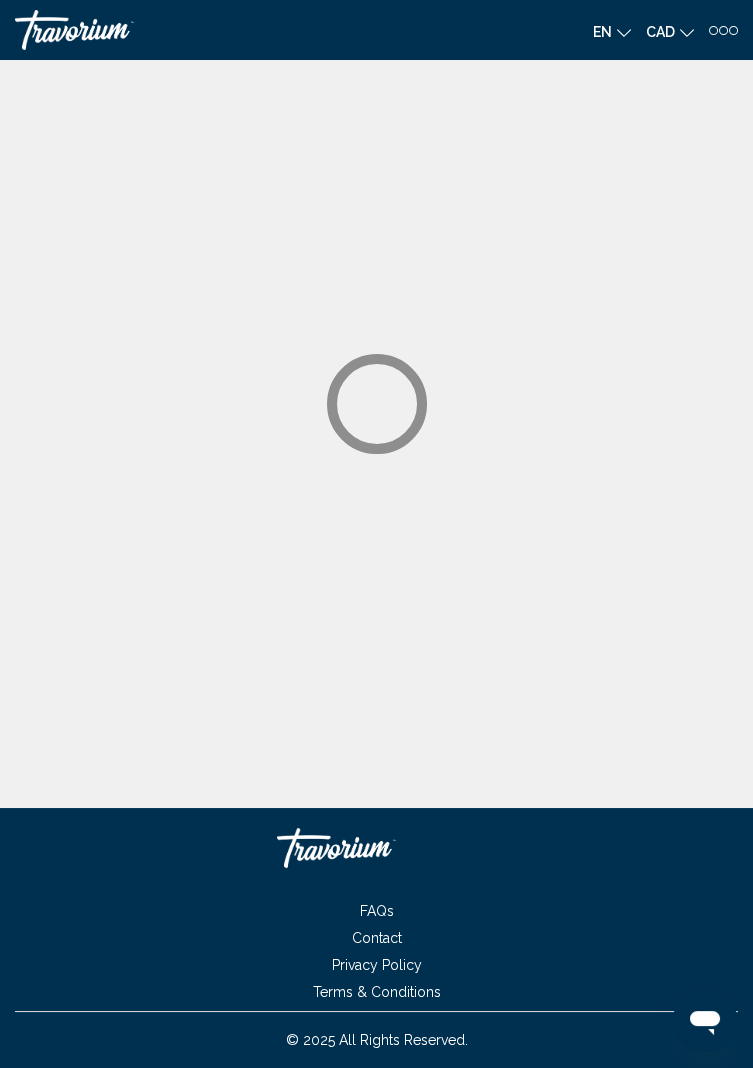 scroll, scrollTop: 0, scrollLeft: 0, axis: both 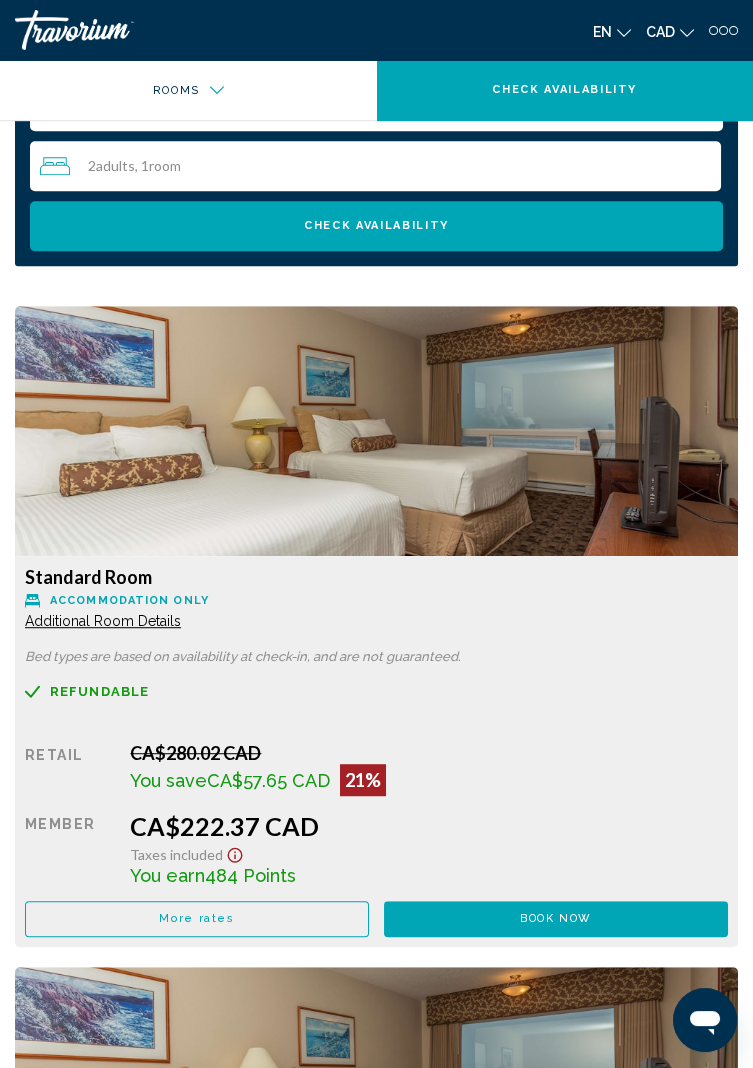 click on "Additional Room Details" at bounding box center (103, 621) 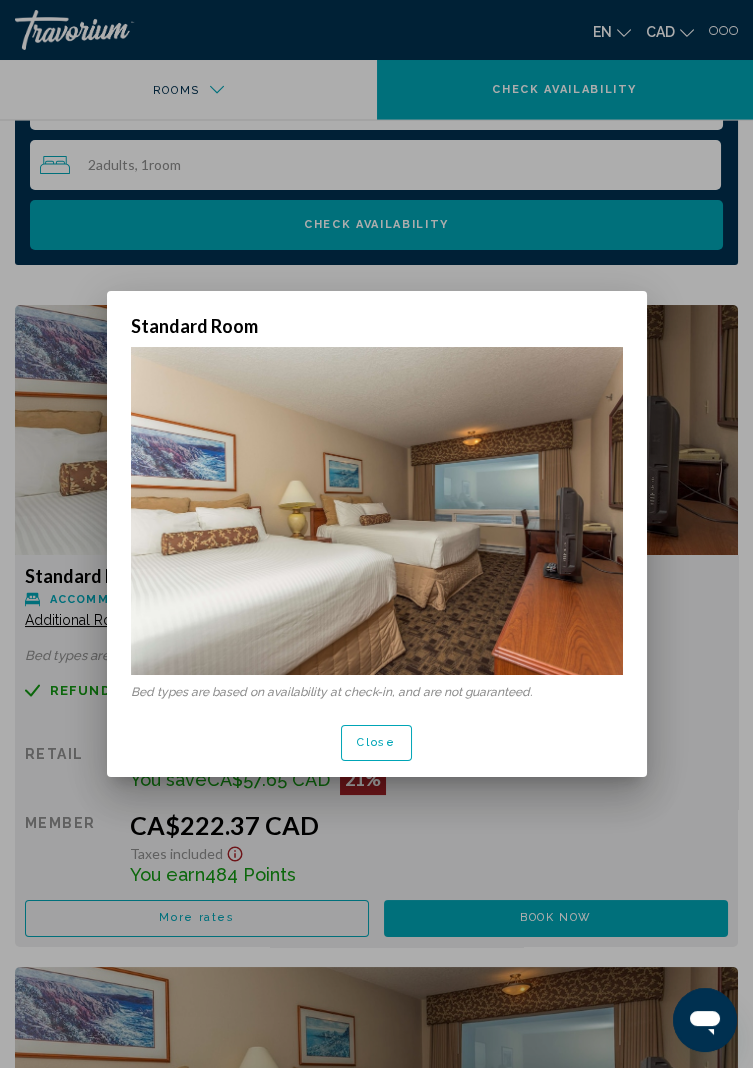 click at bounding box center (376, 534) 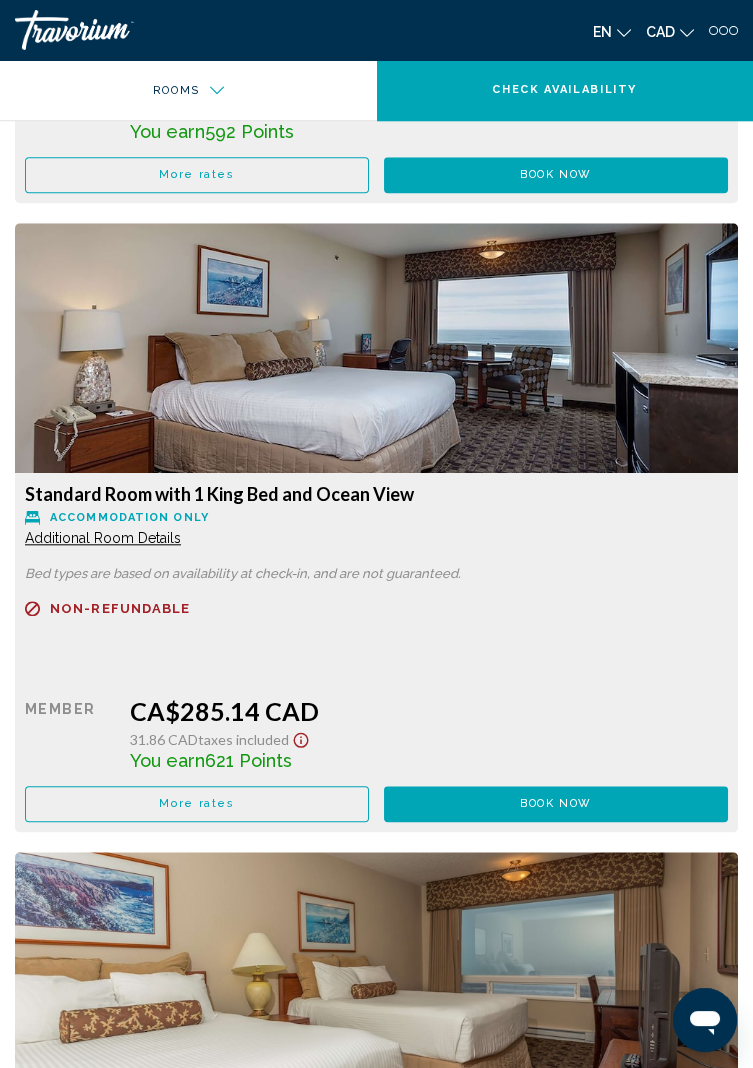 scroll, scrollTop: 3649, scrollLeft: 0, axis: vertical 